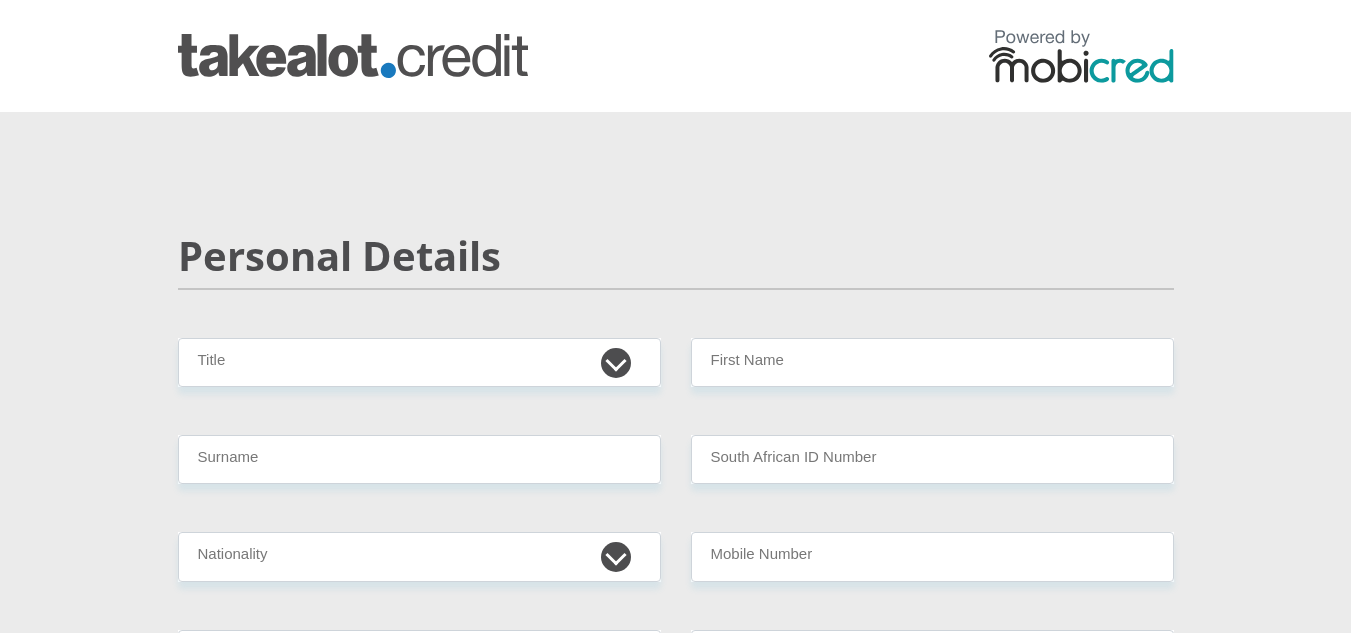scroll, scrollTop: 92, scrollLeft: 0, axis: vertical 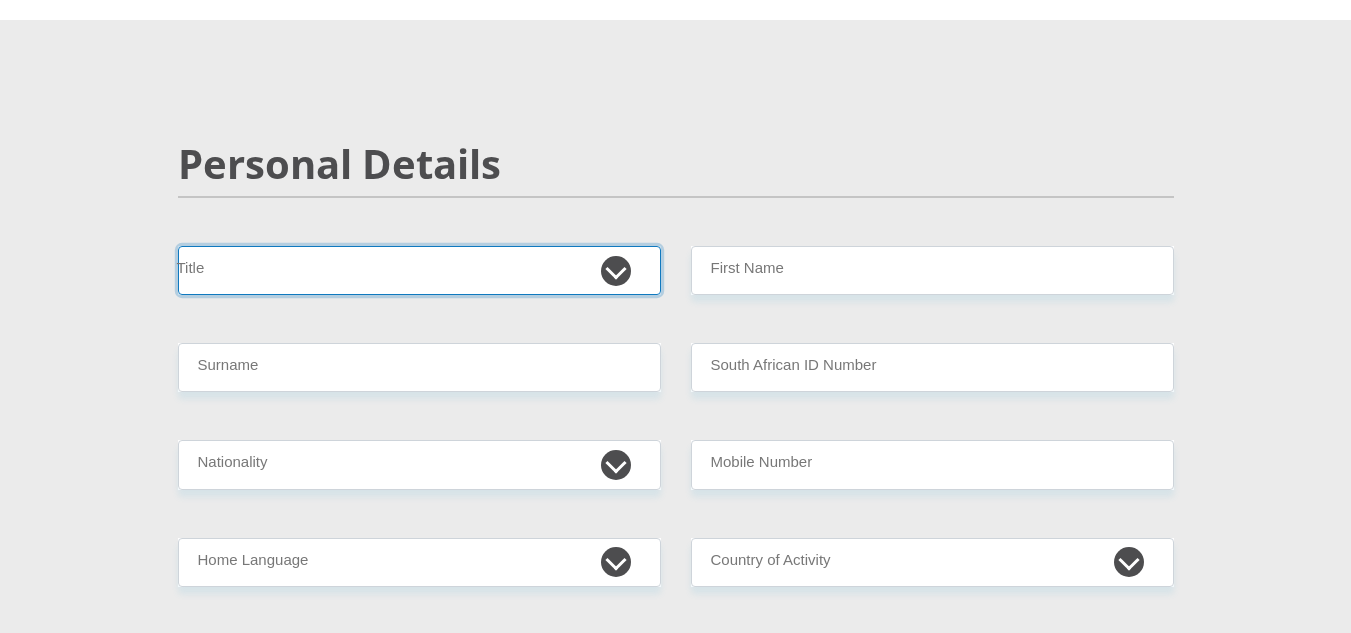 click on "Mr
Ms
Mrs
Dr
Other" at bounding box center (419, 270) 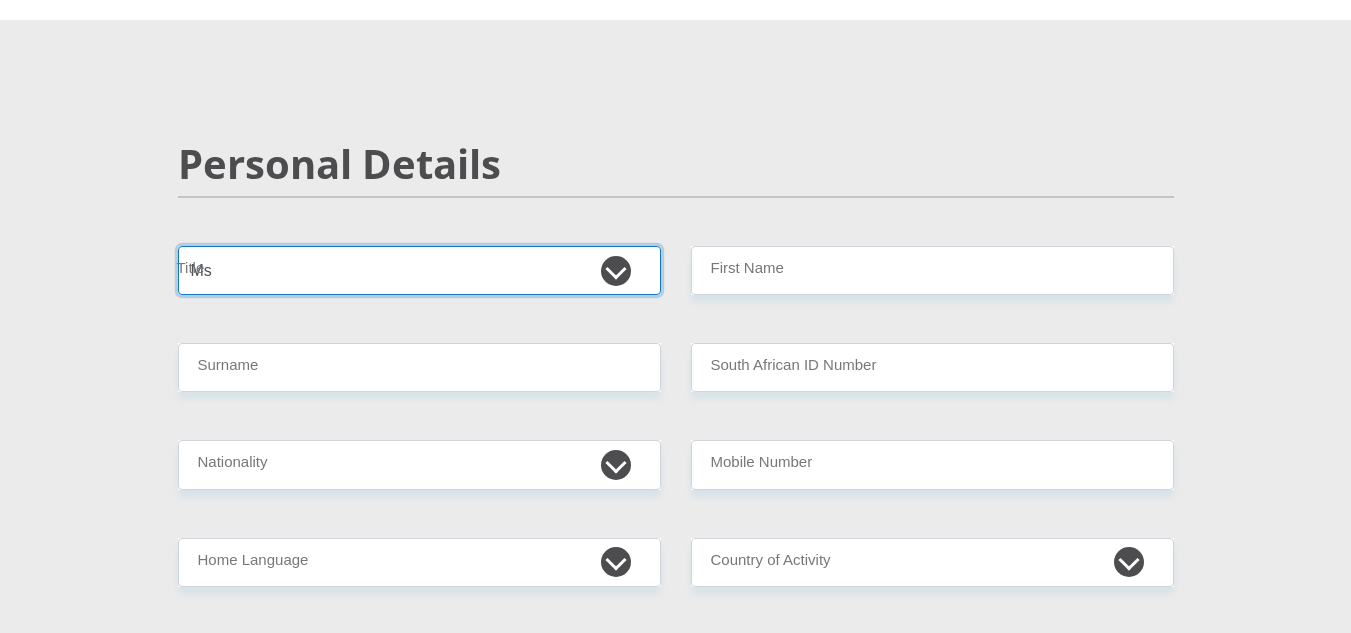 click on "Mr
Ms
Mrs
Dr
Other" at bounding box center (419, 270) 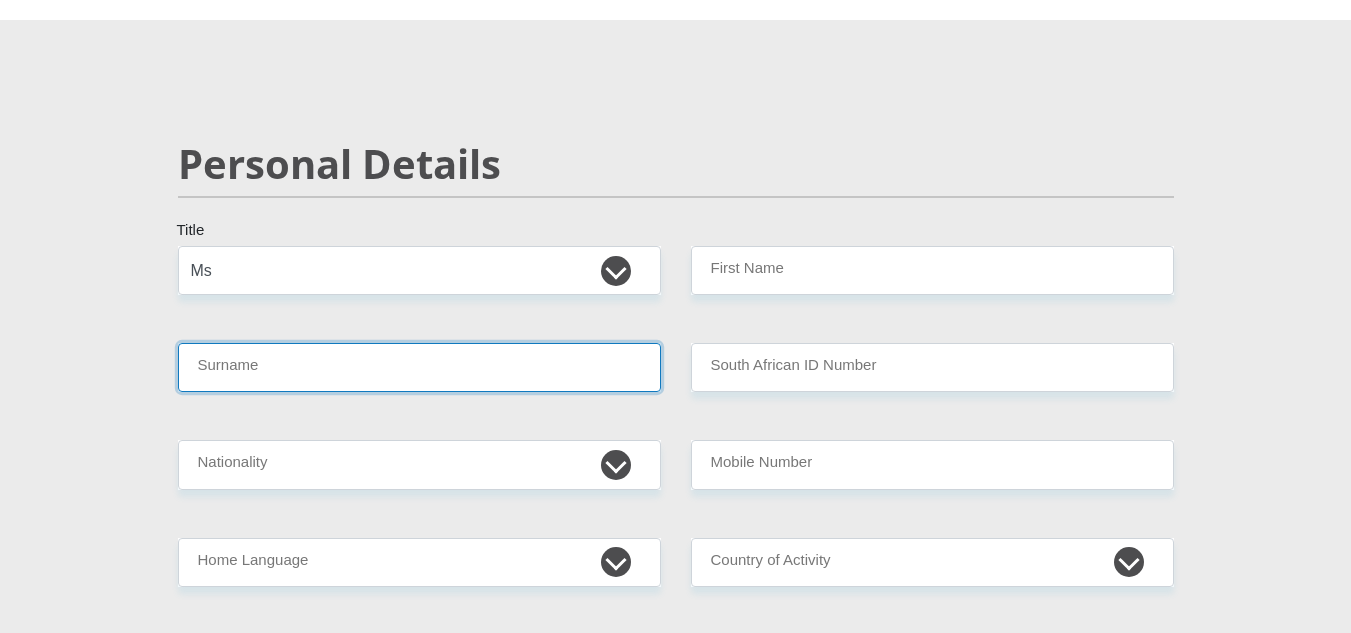 click on "Surname" at bounding box center [419, 367] 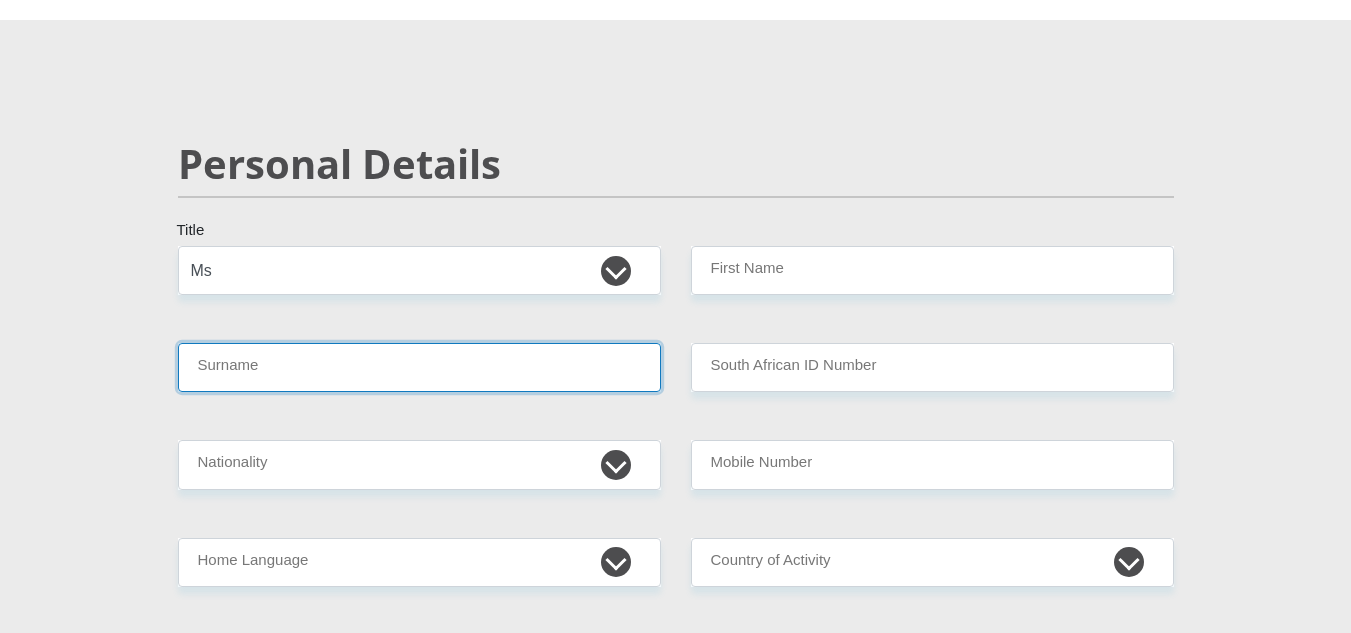 type on "[LAST]" 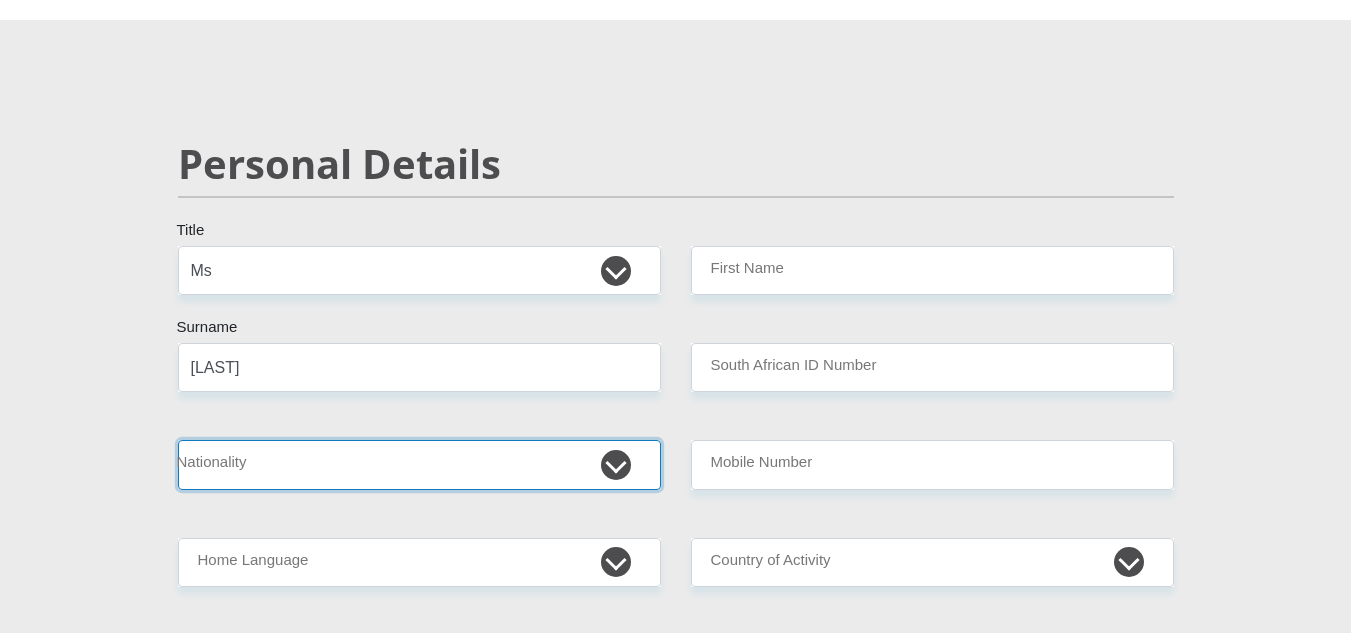 click on "South Africa
Afghanistan
Aland Islands
Albania
Algeria
America Samoa
American Virgin Islands
Andorra
Angola
Anguilla
Antarctica
Antigua and Barbuda
Argentina
Armenia
Aruba
Ascension Island
Australia
Austria
Azerbaijan
Bahamas
Bahrain
Bangladesh
Barbados
Chad" at bounding box center [419, 464] 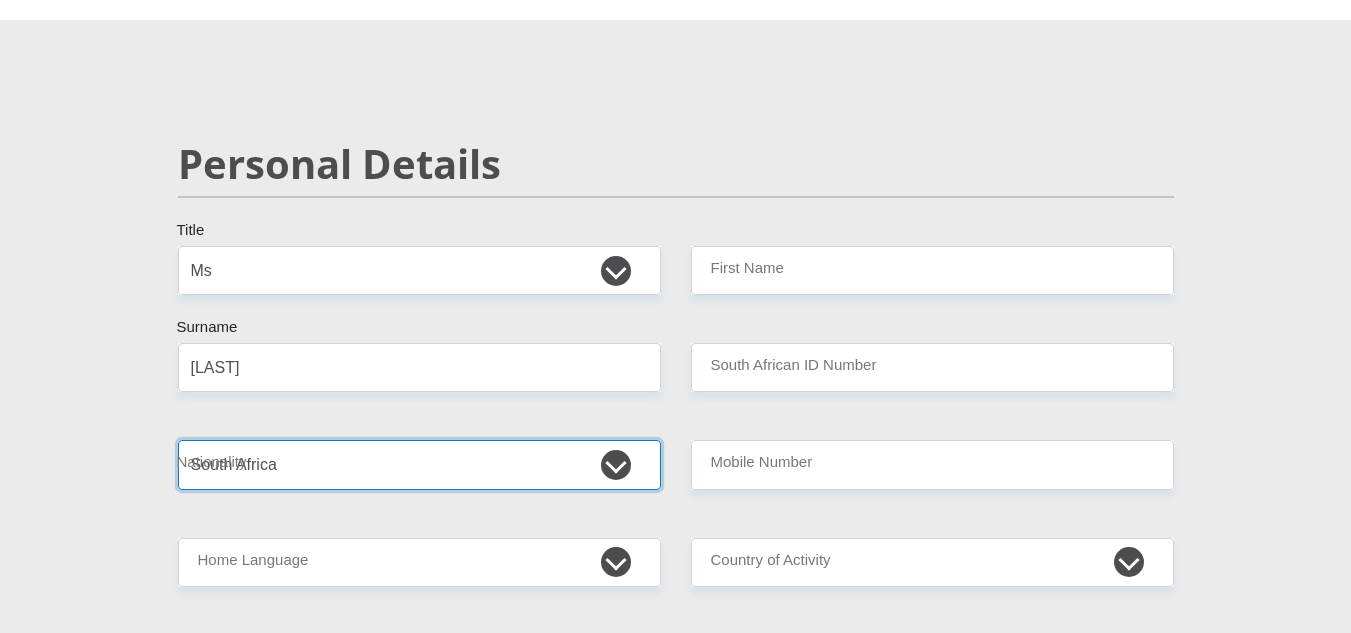 click on "South Africa
Afghanistan
Aland Islands
Albania
Algeria
America Samoa
American Virgin Islands
Andorra
Angola
Anguilla
Antarctica
Antigua and Barbuda
Argentina
Armenia
Aruba
Ascension Island
Australia
Austria
Azerbaijan
Bahamas
Bahrain
Bangladesh
Barbados
Chad" at bounding box center [419, 464] 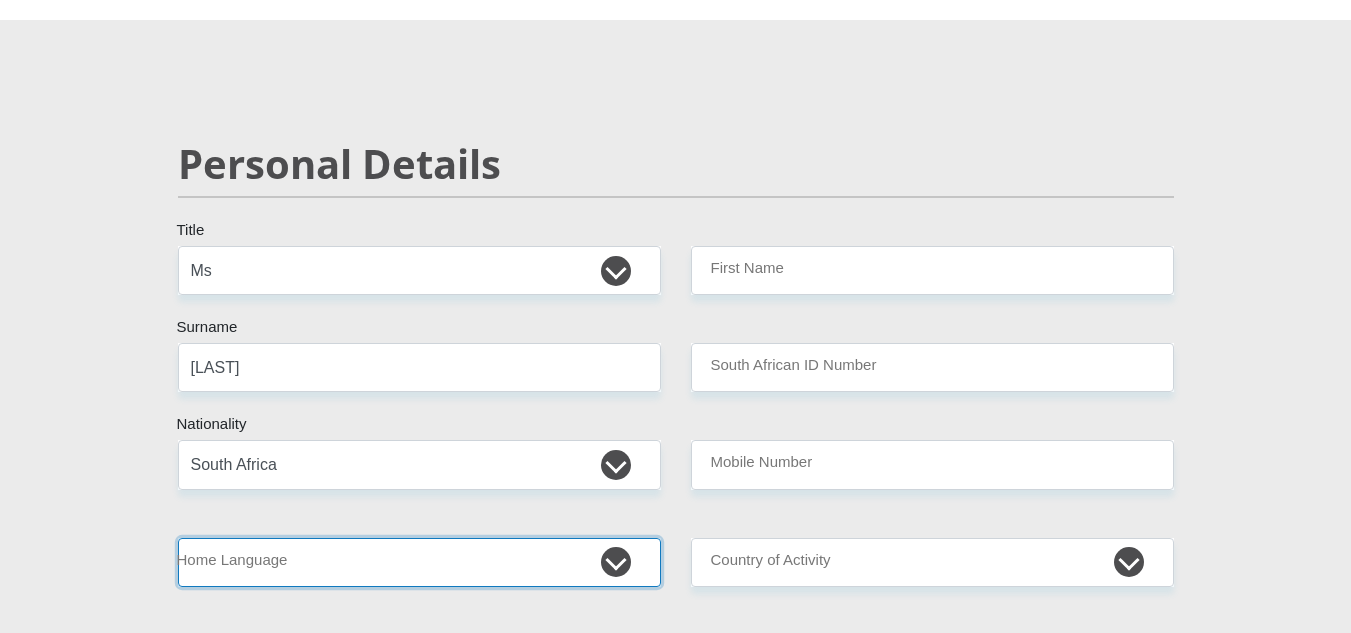 click on "Afrikaans
English
Sepedi
South Ndebele
Southern Sotho
Swati
Tsonga
Tswana
Venda
Xhosa
Zulu
Other" at bounding box center [419, 562] 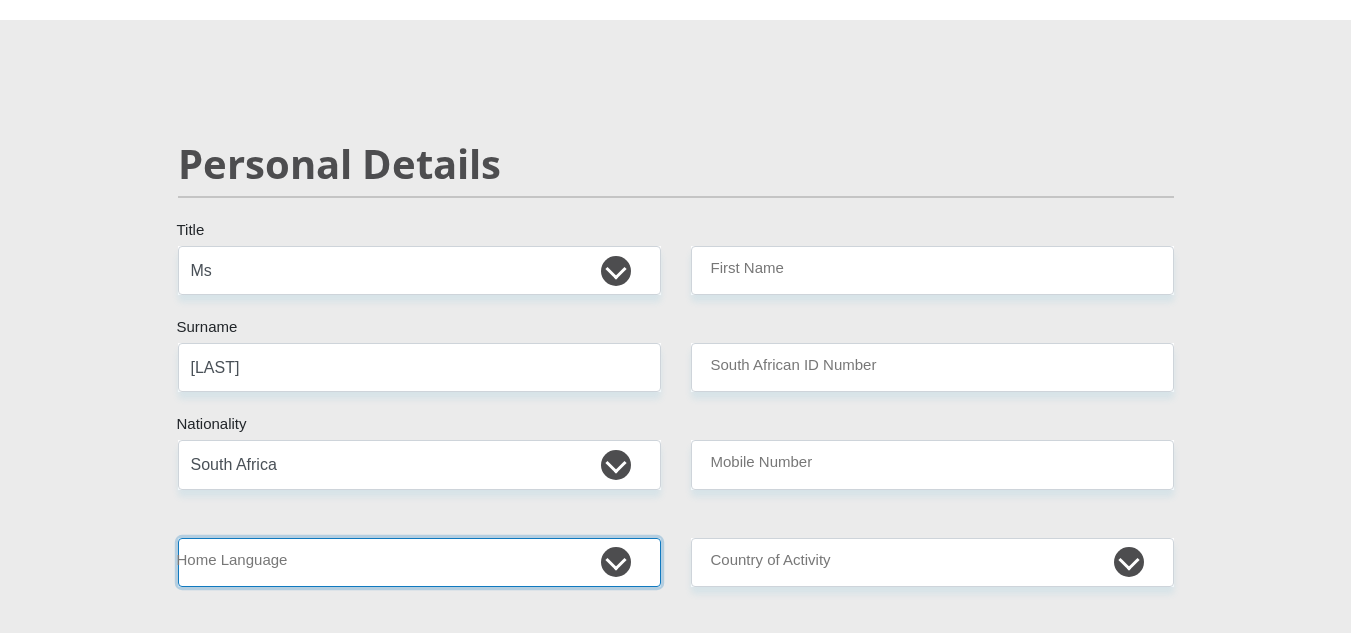 select on "eng" 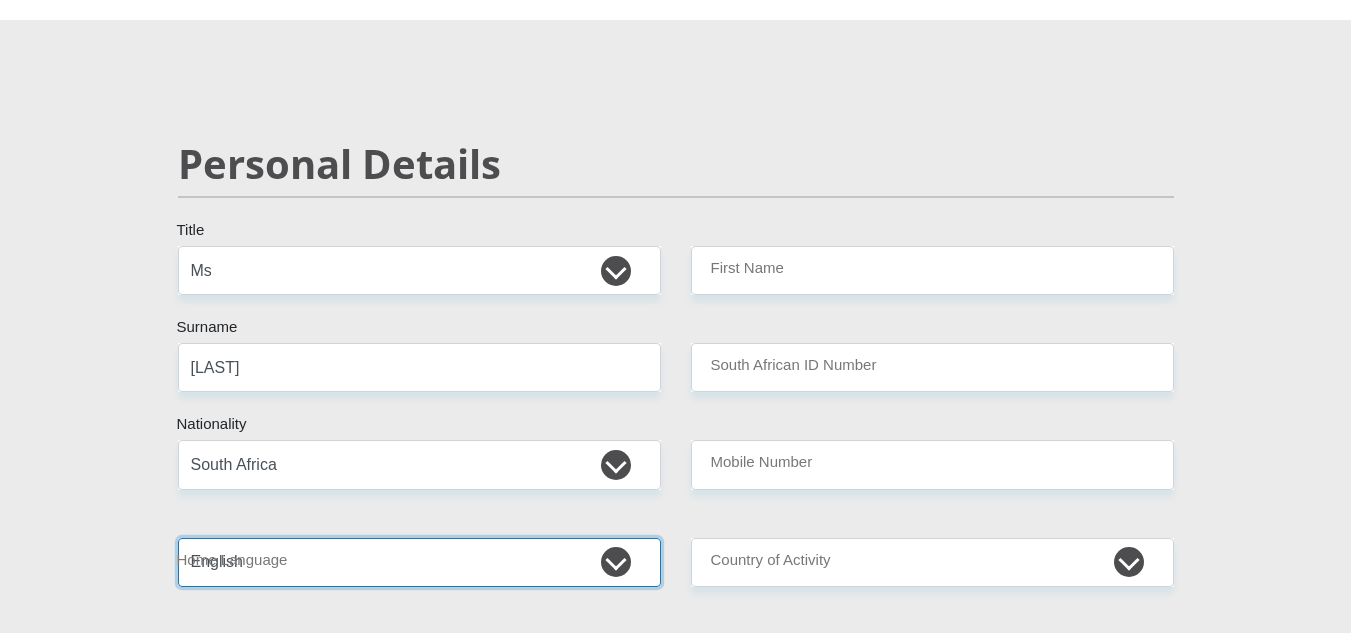 click on "Afrikaans
English
Sepedi
South Ndebele
Southern Sotho
Swati
Tsonga
Tswana
Venda
Xhosa
Zulu
Other" at bounding box center (419, 562) 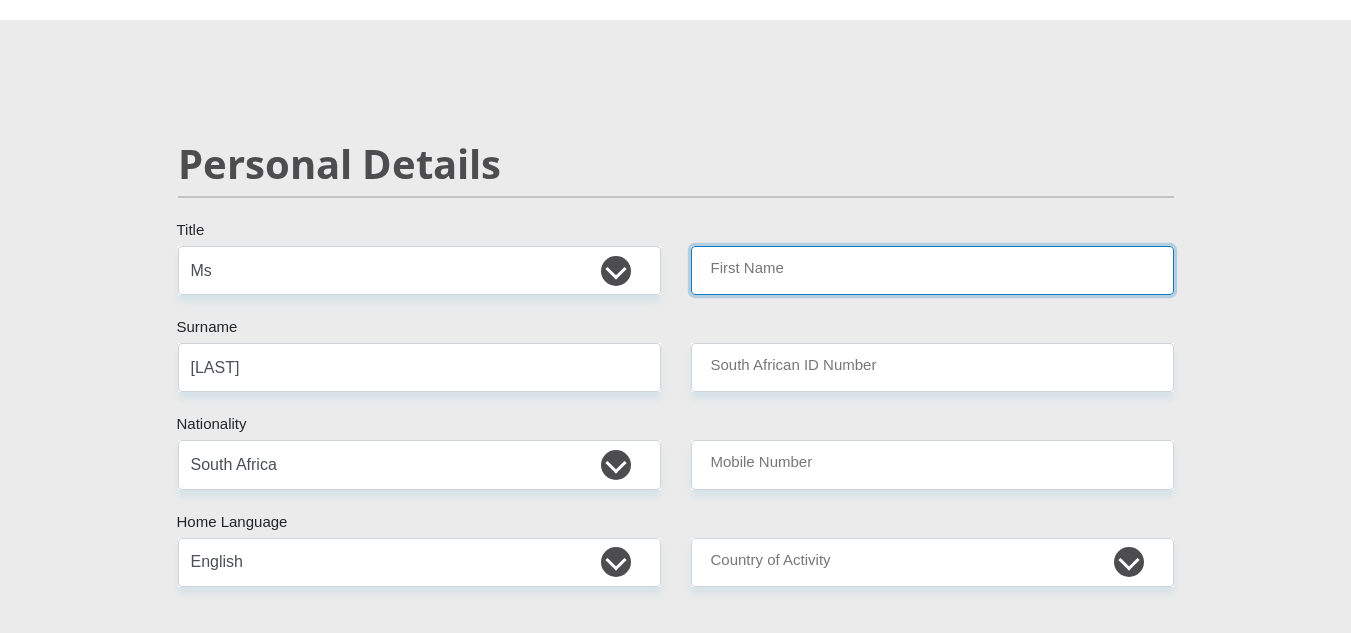 click on "First Name" at bounding box center [932, 270] 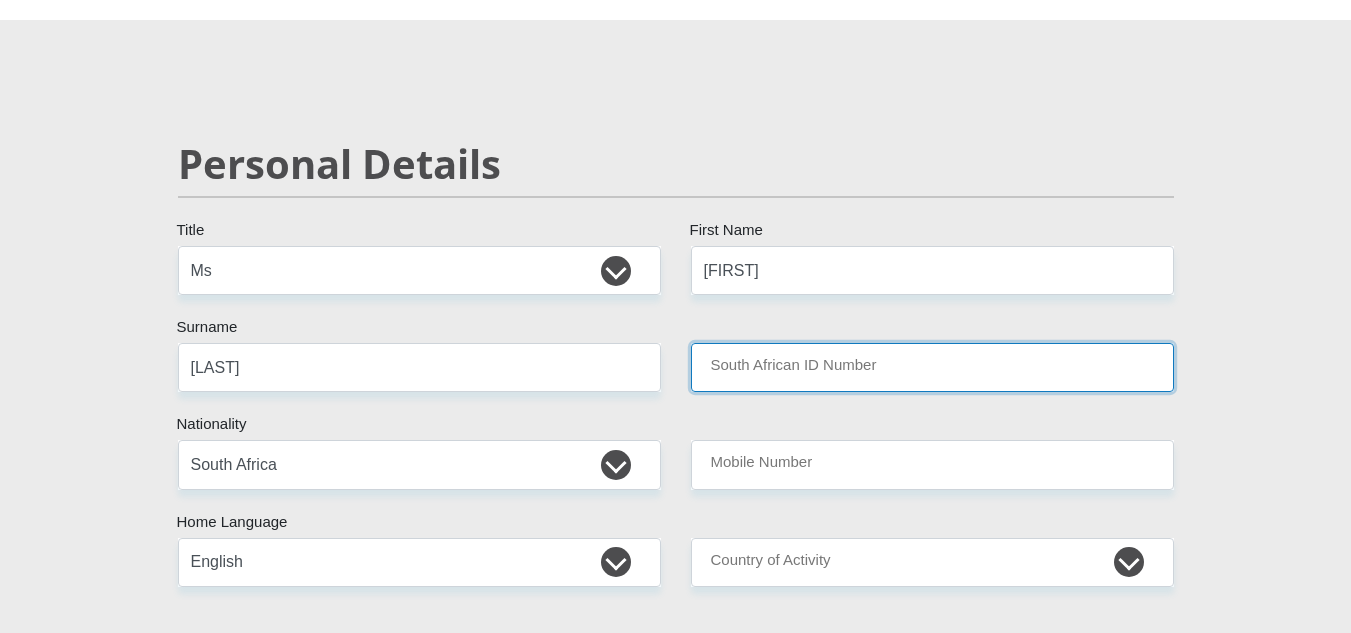 click on "South African ID Number" at bounding box center [932, 367] 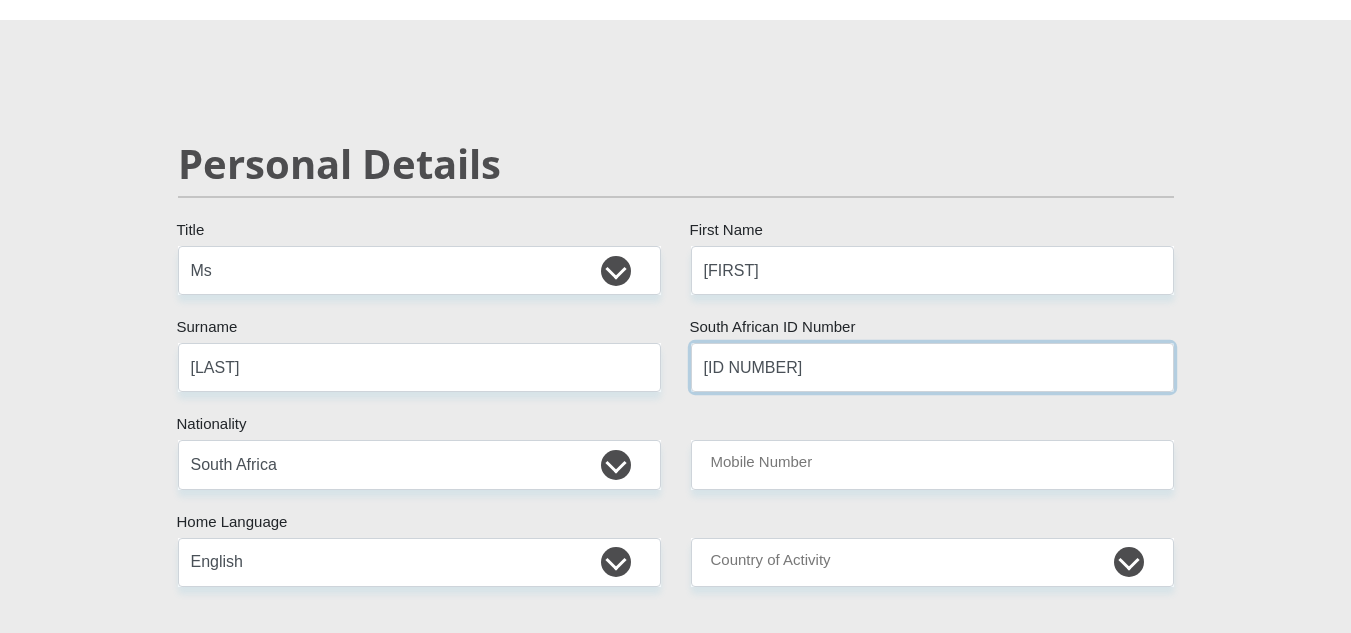type on "[ID NUMBER]" 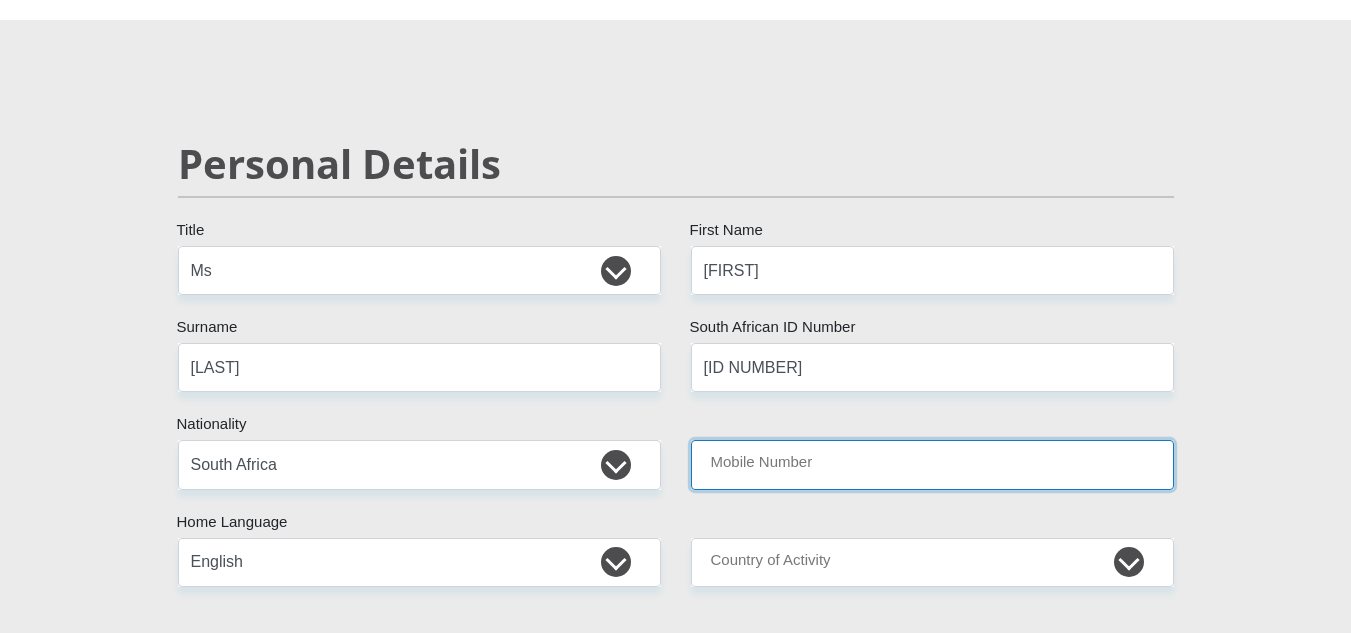 click on "Mobile Number" at bounding box center (932, 464) 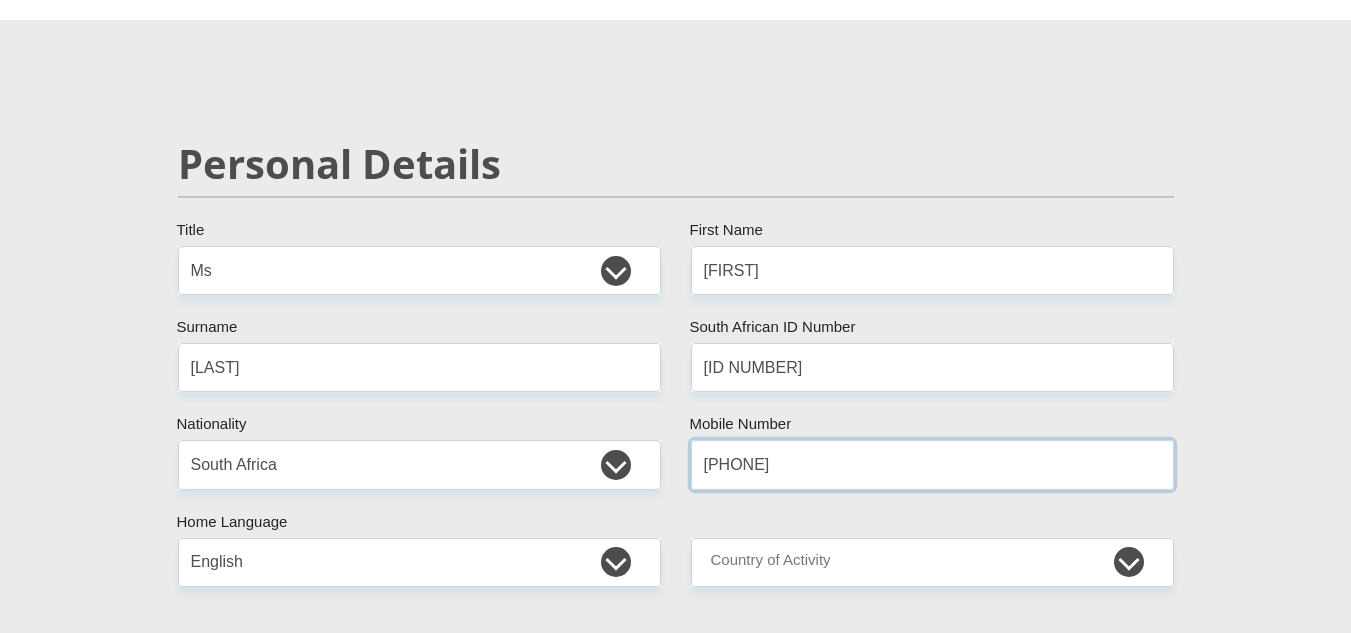 scroll, scrollTop: 202, scrollLeft: 0, axis: vertical 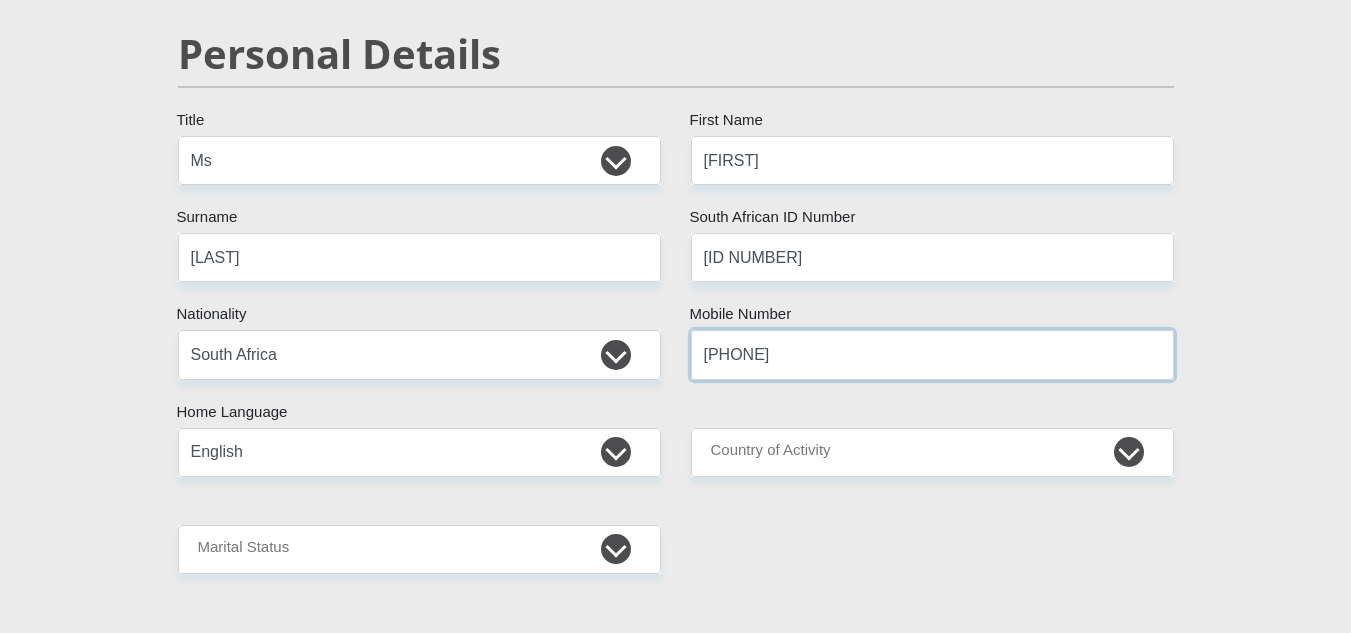 type on "[PHONE]" 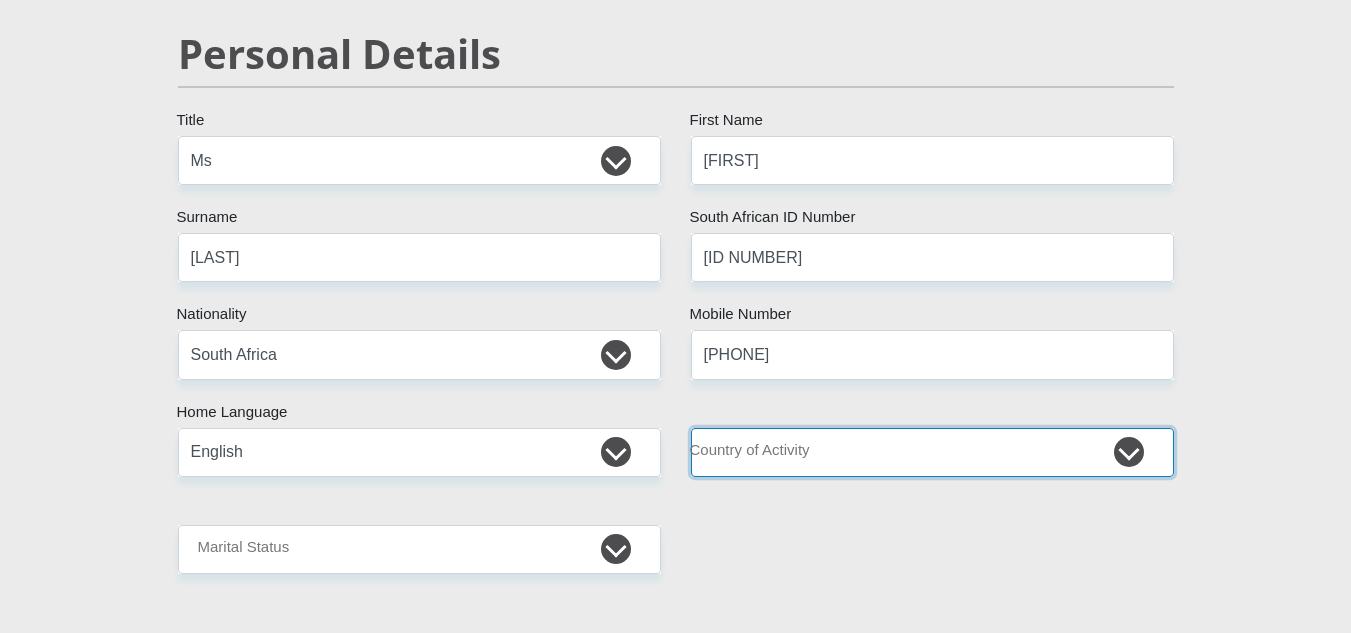 click on "South Africa
Afghanistan
Aland Islands
Albania
Algeria
America Samoa
American Virgin Islands
Andorra
Angola
Anguilla
Antarctica
Antigua and Barbuda
Argentina
Armenia
Aruba
Ascension Island
Australia
Austria
Azerbaijan
Chad" at bounding box center (932, 452) 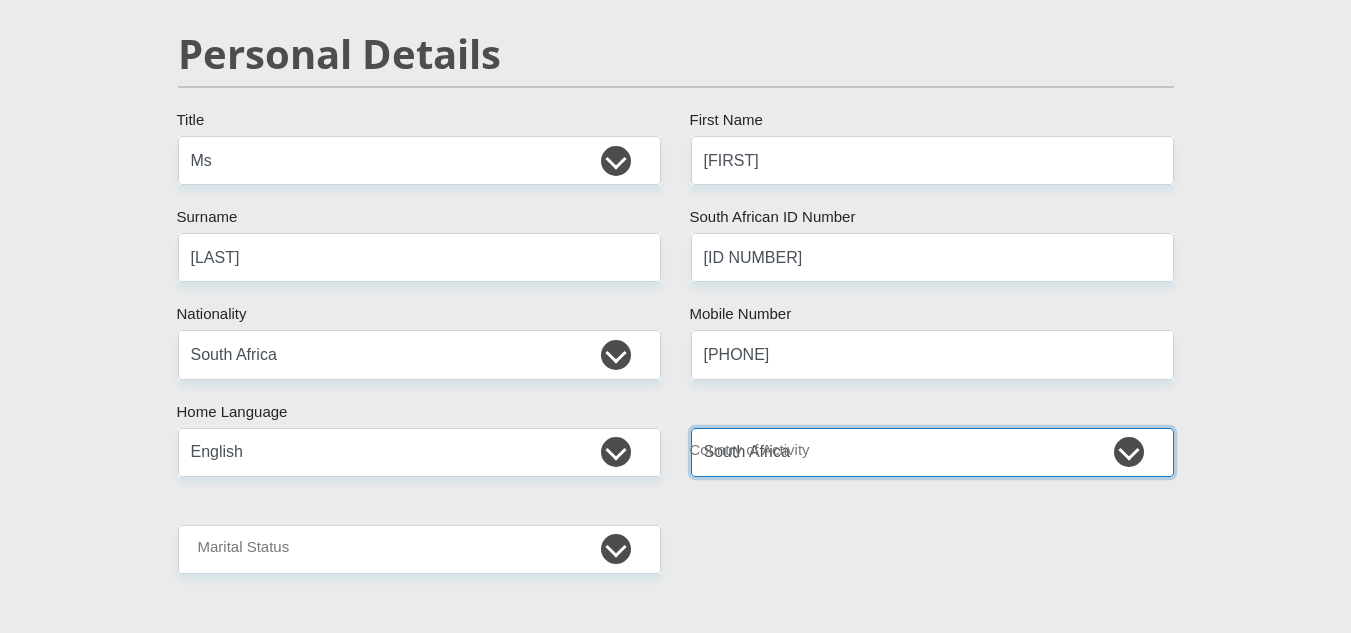 click on "South Africa
Afghanistan
Aland Islands
Albania
Algeria
America Samoa
American Virgin Islands
Andorra
Angola
Anguilla
Antarctica
Antigua and Barbuda
Argentina
Armenia
Aruba
Ascension Island
Australia
Austria
Azerbaijan
Chad" at bounding box center (932, 452) 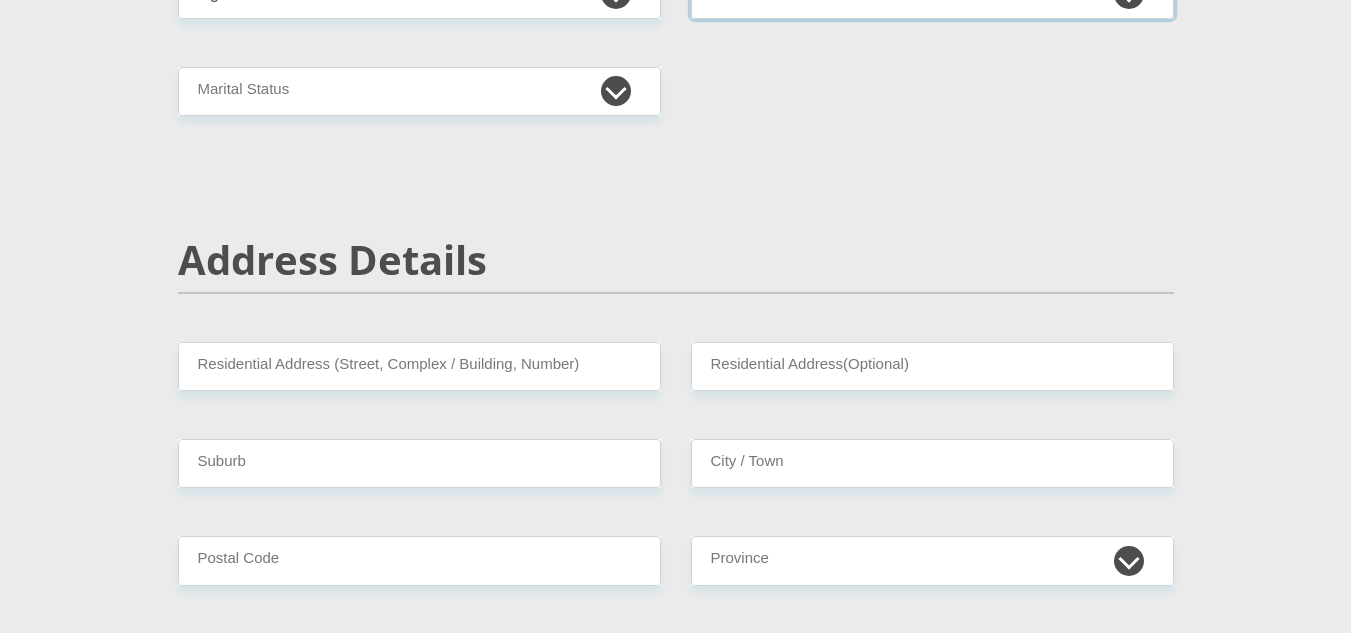 scroll, scrollTop: 661, scrollLeft: 0, axis: vertical 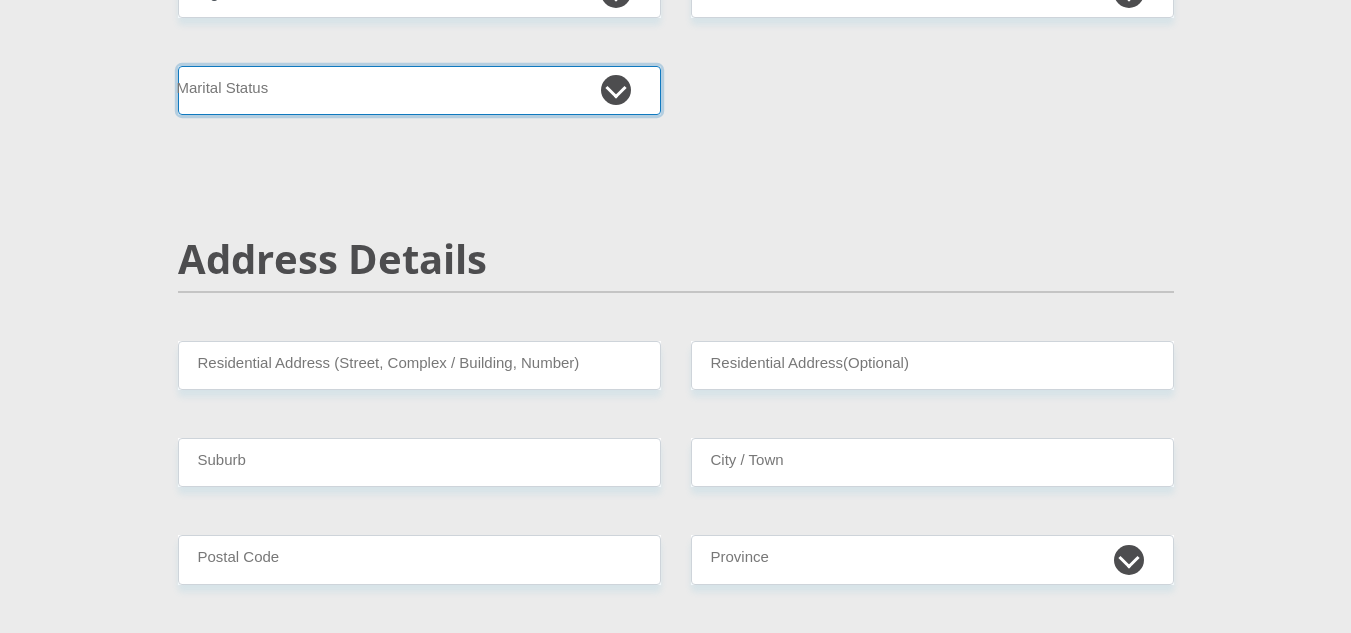 click on "Married ANC
Single
Divorced
Widowed
Married COP or Customary Law" at bounding box center (419, 90) 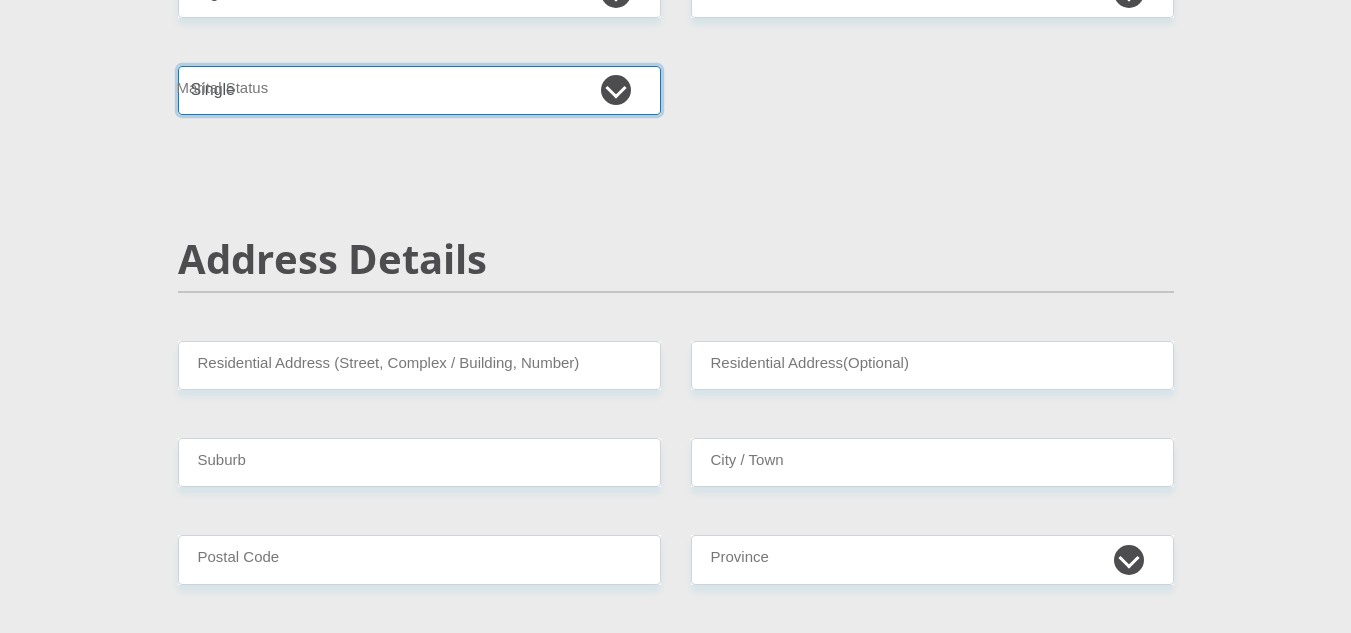 click on "Married ANC
Single
Divorced
Widowed
Married COP or Customary Law" at bounding box center (419, 90) 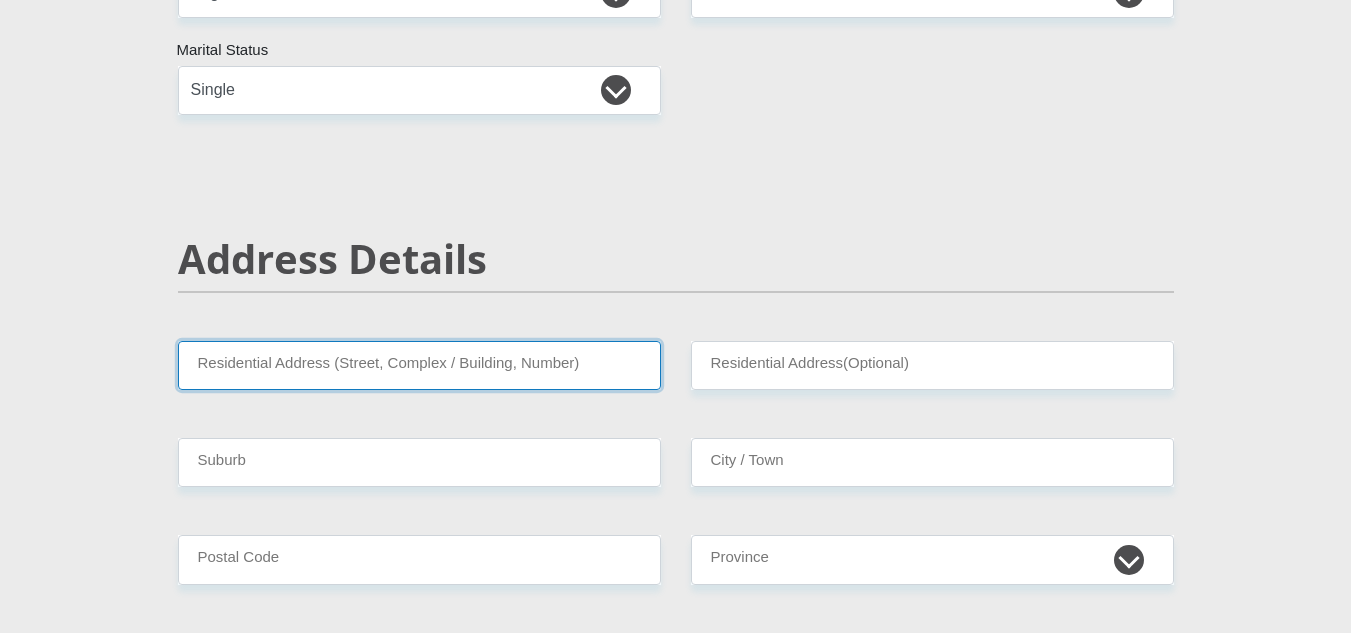 click on "Residential Address (Street, Complex / Building, Number)" at bounding box center [419, 365] 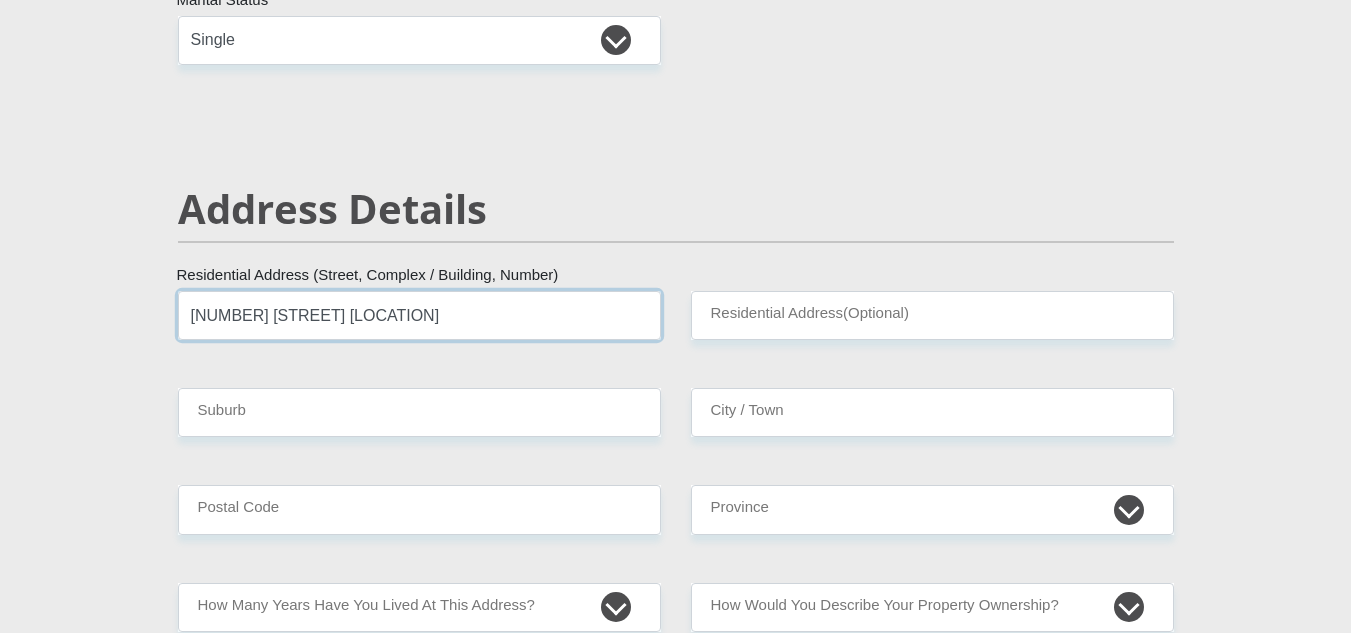 scroll, scrollTop: 722, scrollLeft: 0, axis: vertical 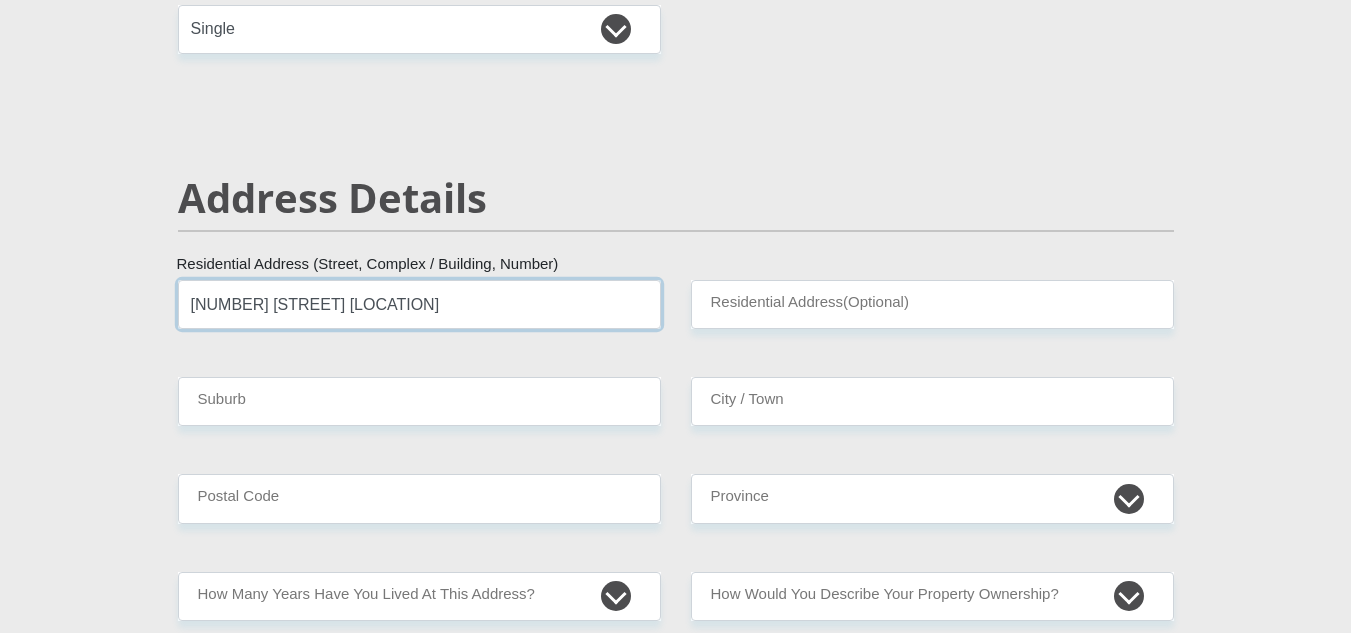 type on "[NUMBER] [STREET] [LOCATION]" 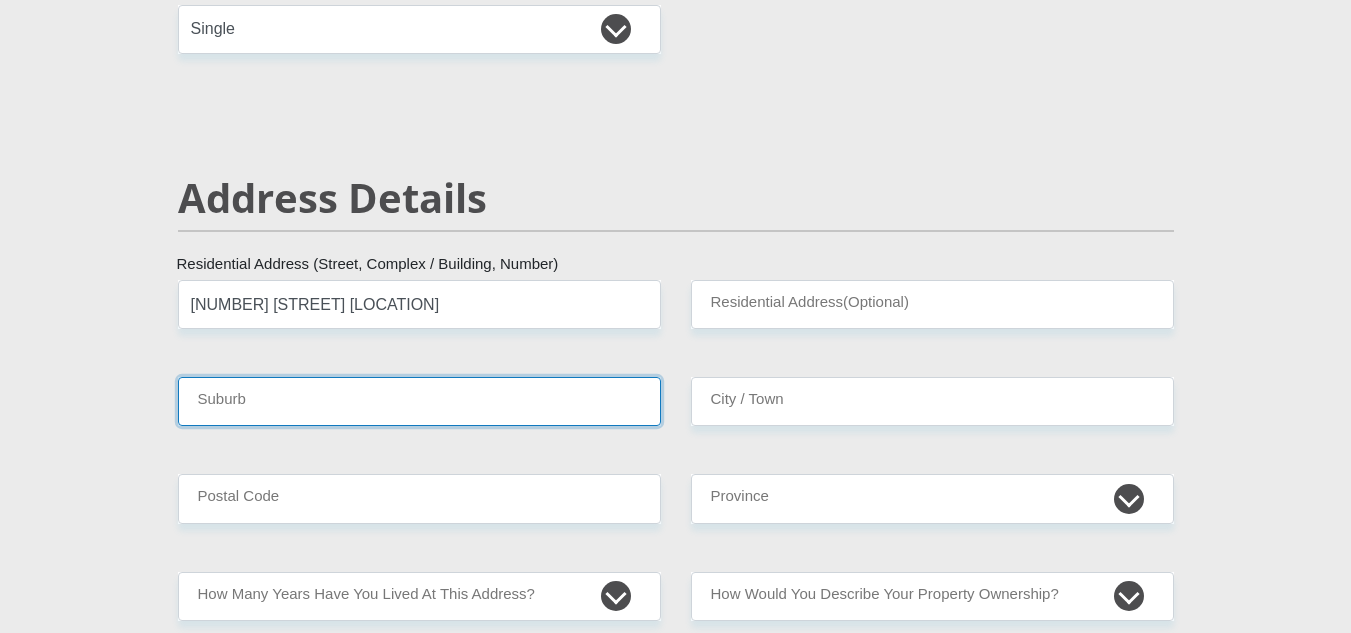 click on "Suburb" at bounding box center (419, 401) 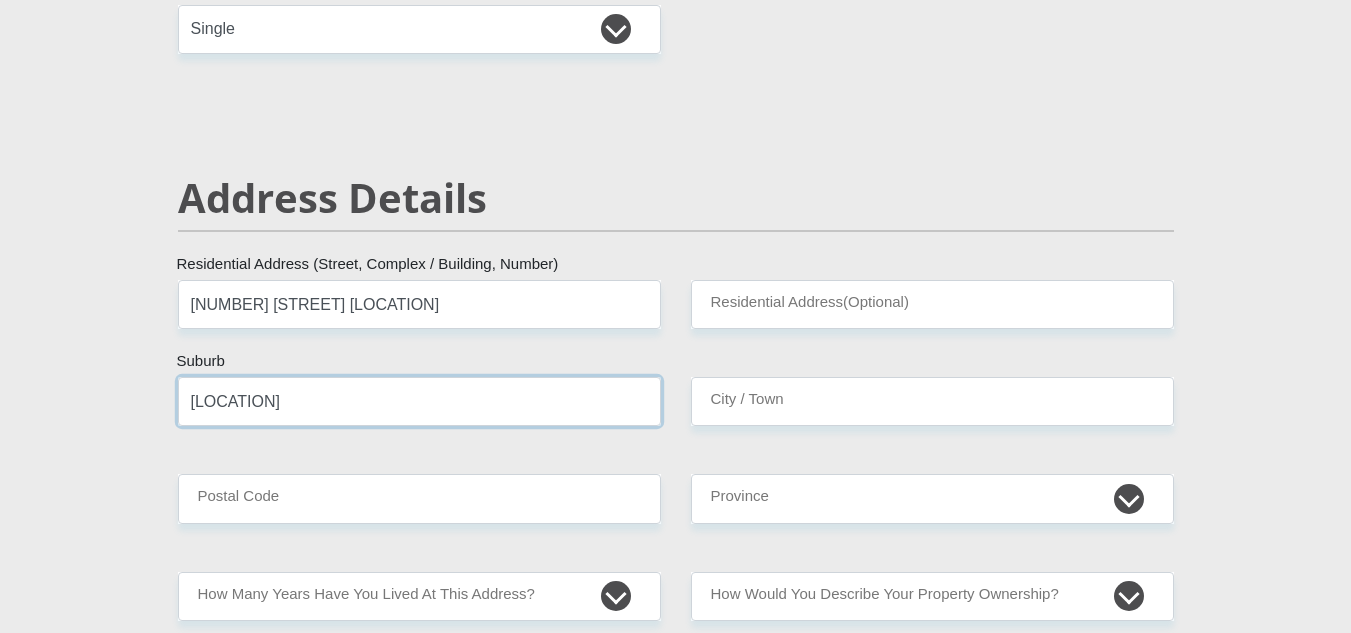 click on "[LOCATION]" at bounding box center [419, 401] 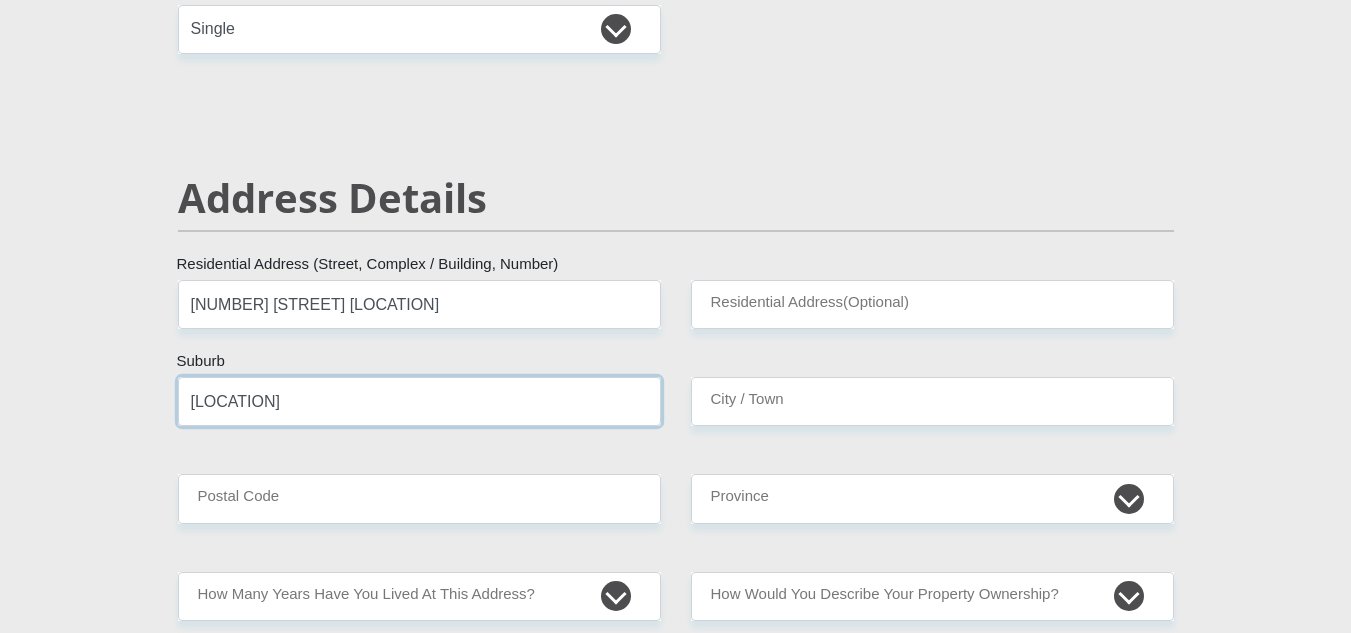 click on "[LOCATION]" at bounding box center [419, 401] 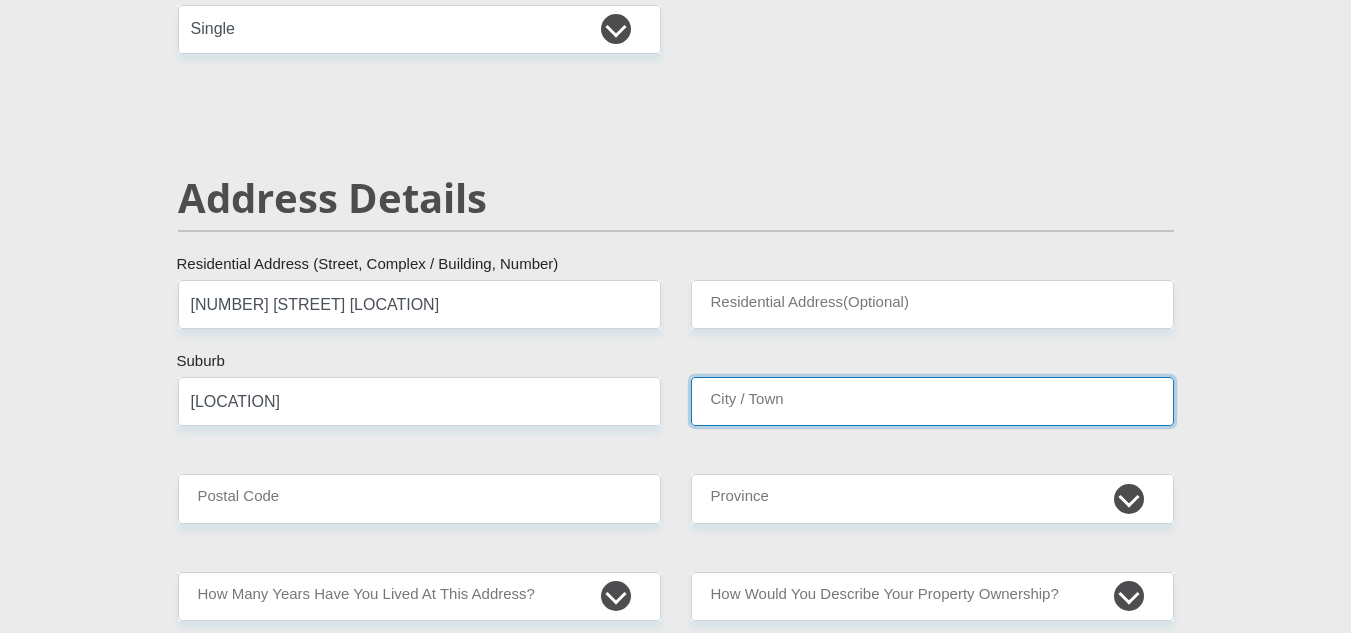 click on "City / Town" at bounding box center (932, 401) 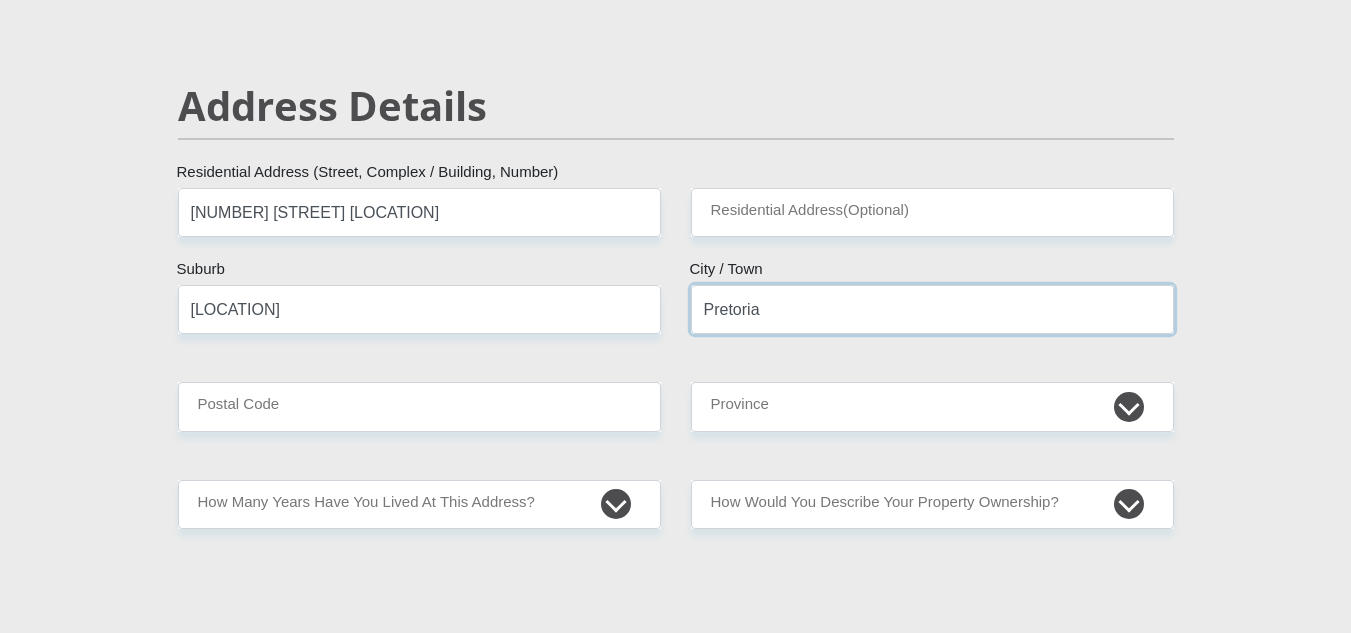 scroll, scrollTop: 817, scrollLeft: 0, axis: vertical 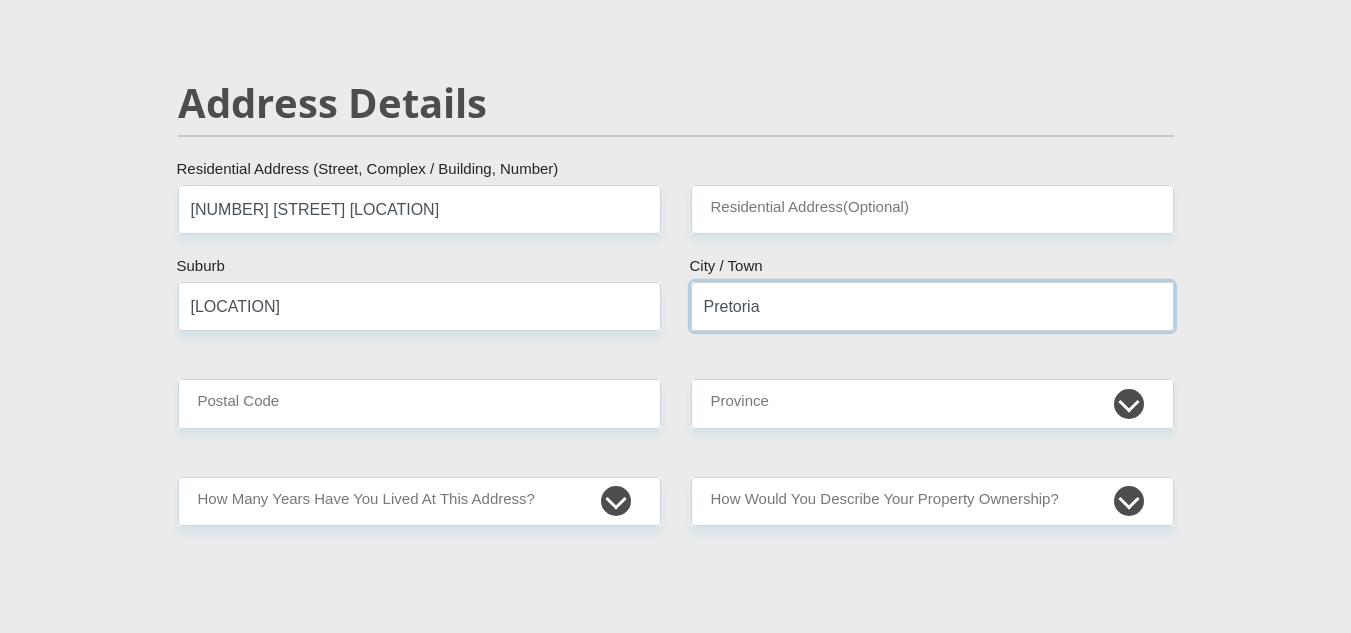 type on "Pretoria" 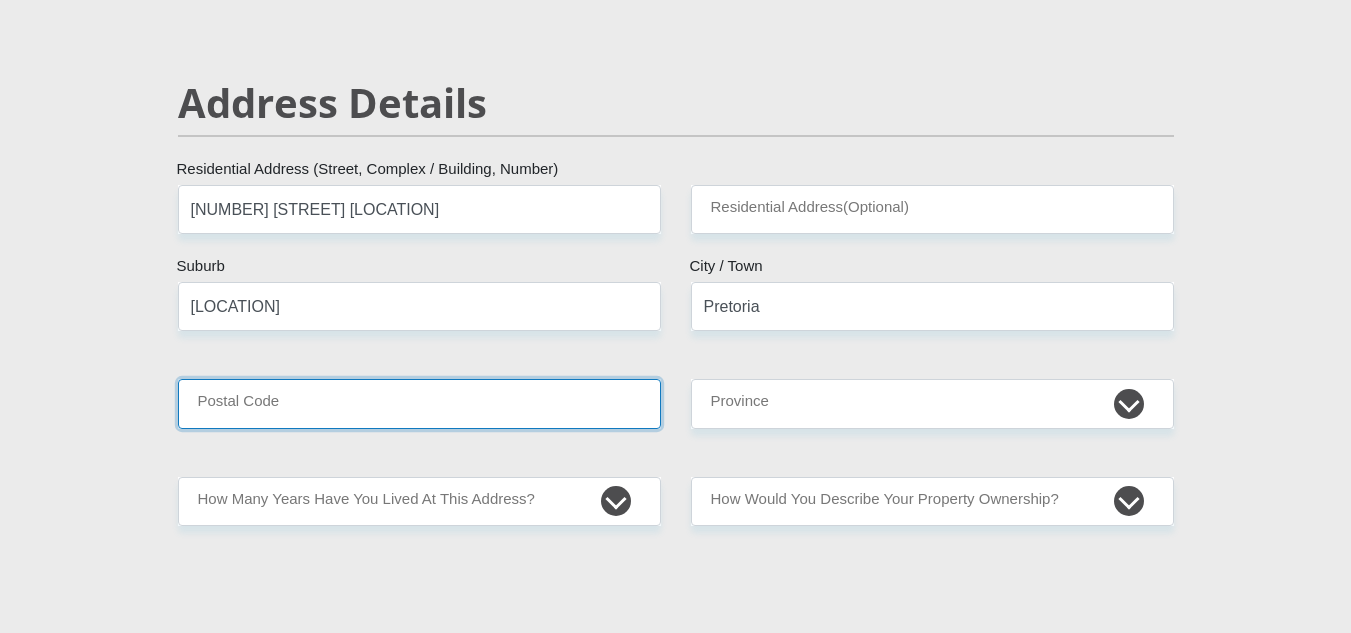 click on "Postal Code" at bounding box center [419, 403] 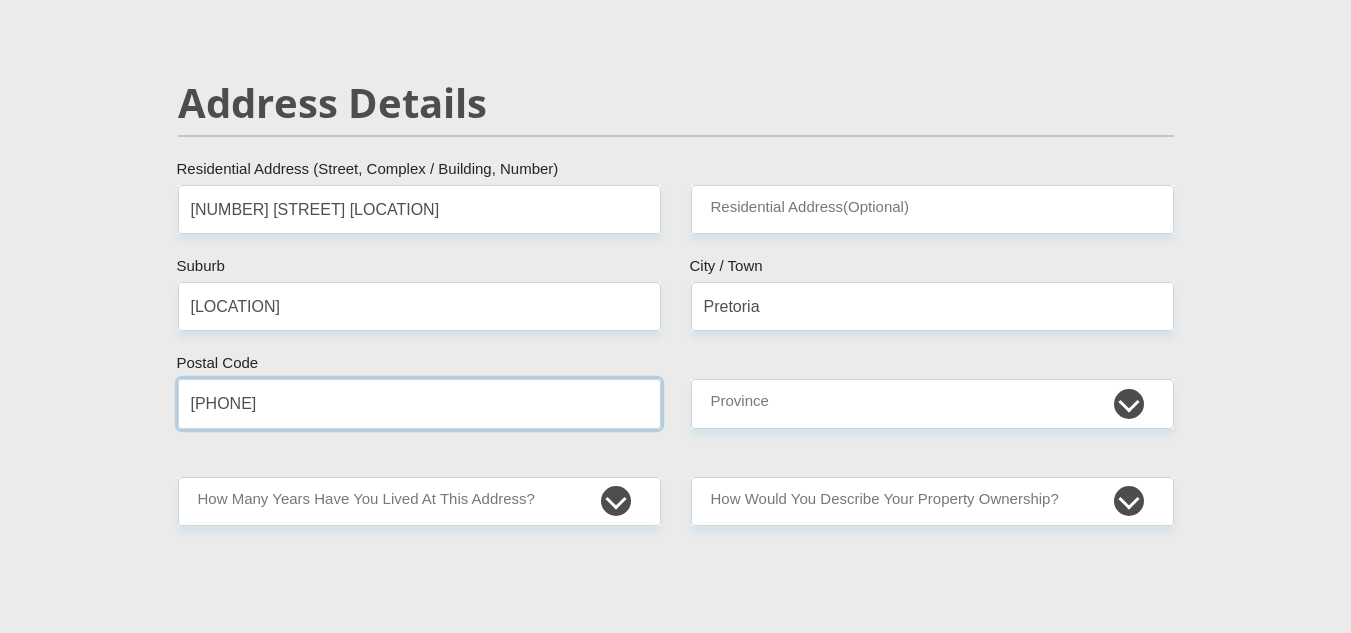 type on "[PHONE]" 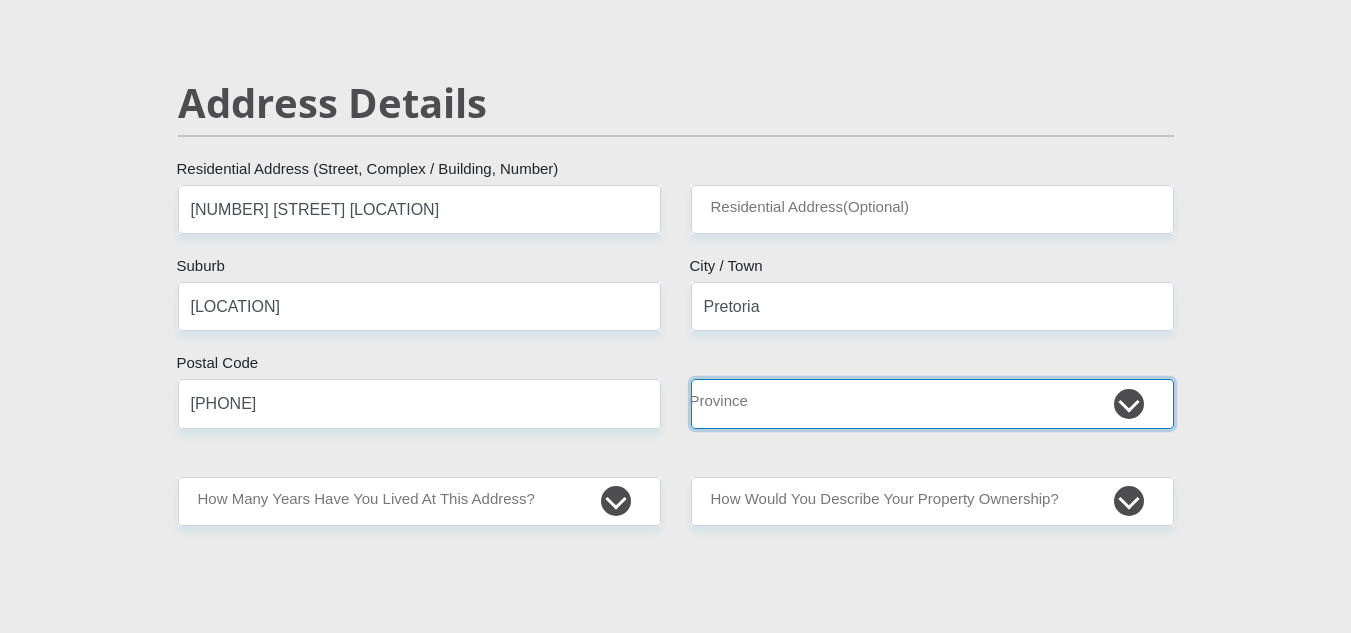 click on "Eastern Cape
Free State
Gauteng
KwaZulu-Natal
Limpopo
Mpumalanga
Northern Cape
North West
Western Cape" at bounding box center (932, 403) 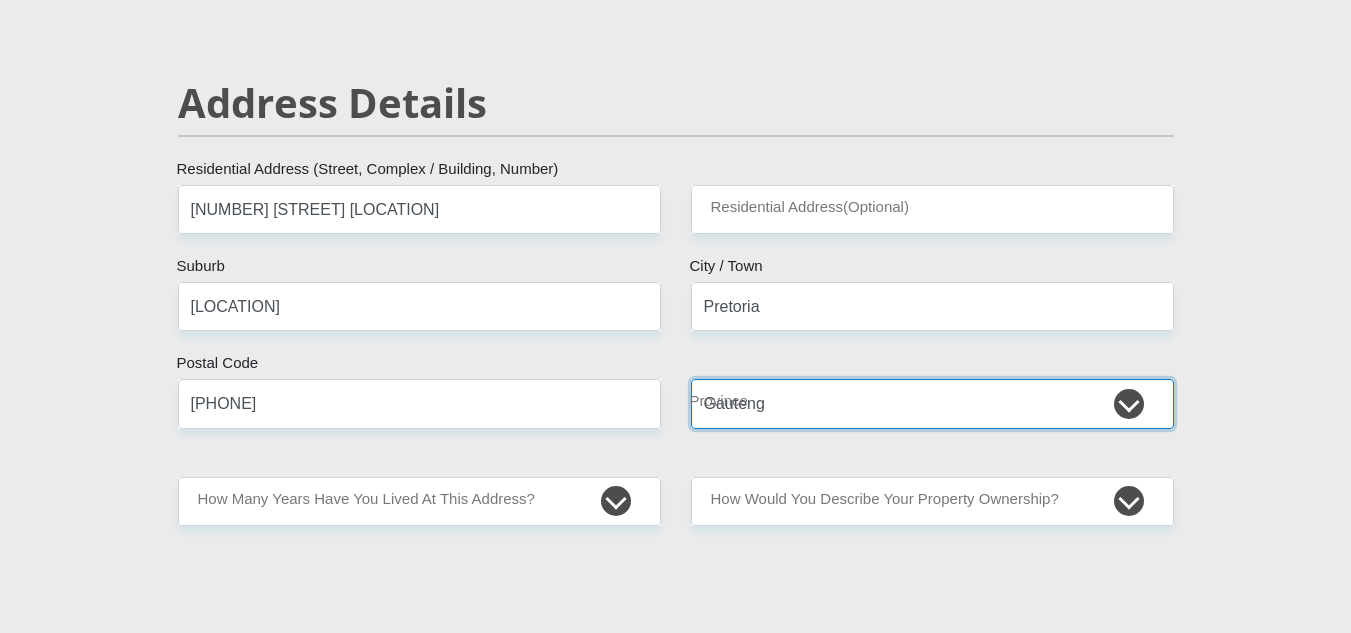 click on "Eastern Cape
Free State
Gauteng
KwaZulu-Natal
Limpopo
Mpumalanga
Northern Cape
North West
Western Cape" at bounding box center (932, 403) 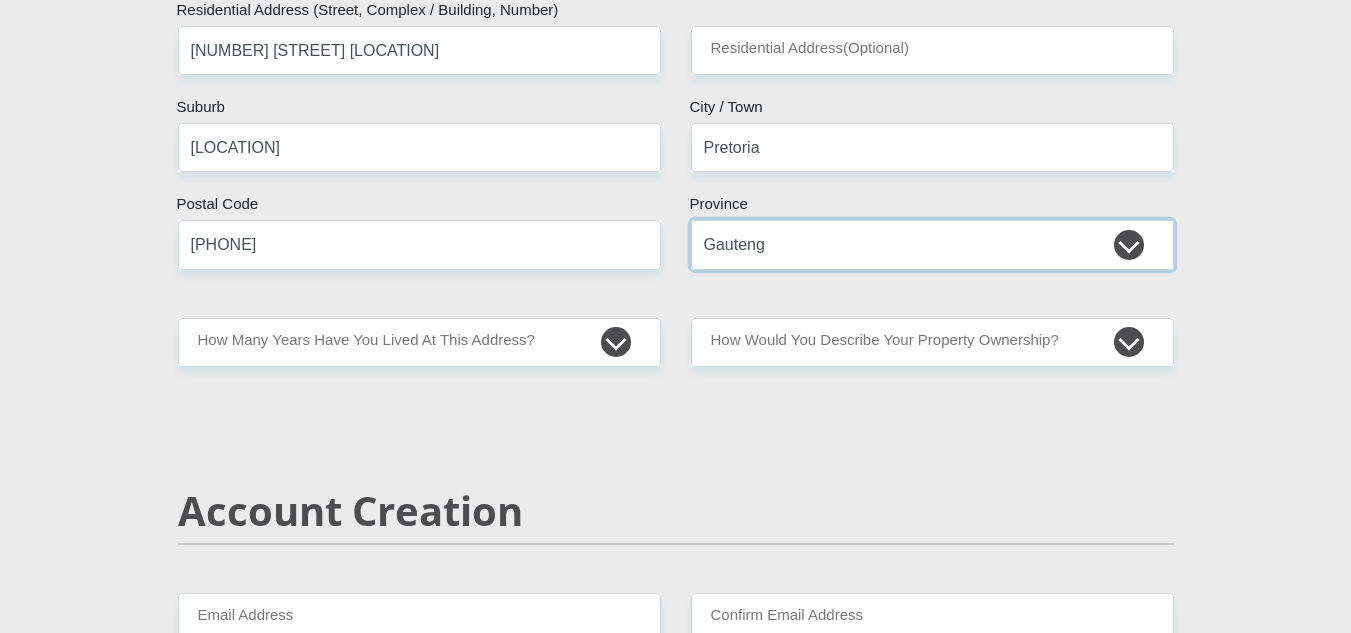 scroll, scrollTop: 977, scrollLeft: 0, axis: vertical 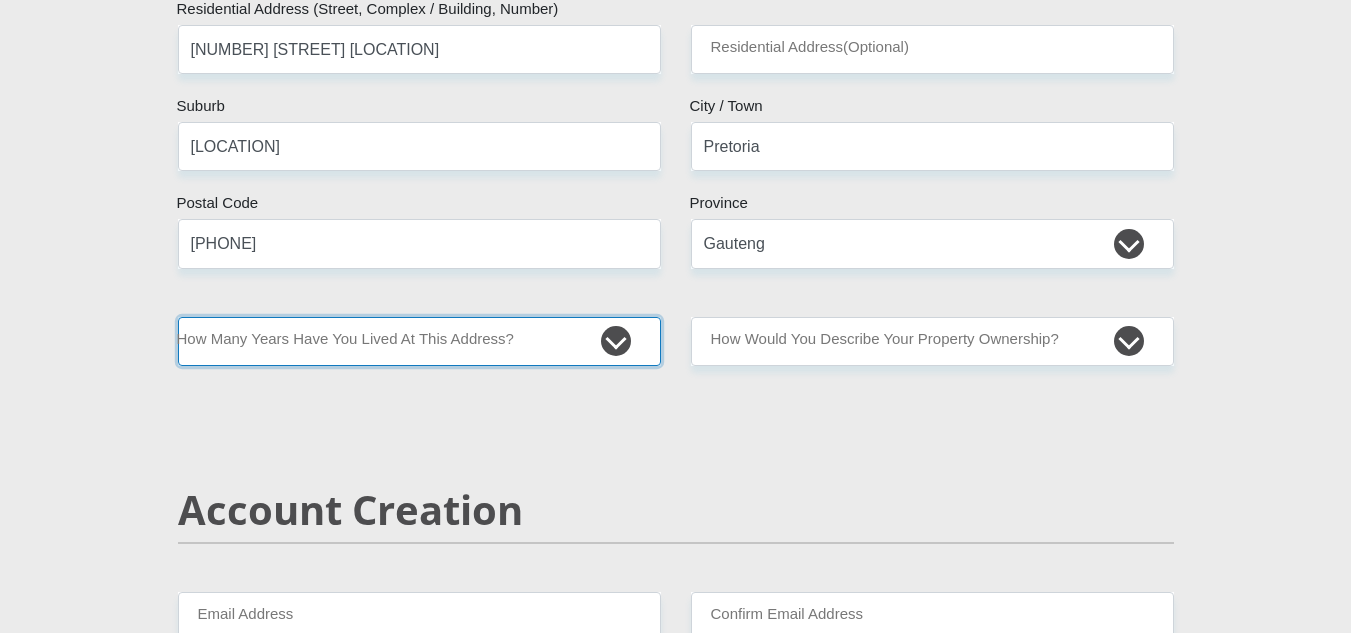 click on "less than 1 year
1-3 years
3-5 years
5+ years" at bounding box center (419, 341) 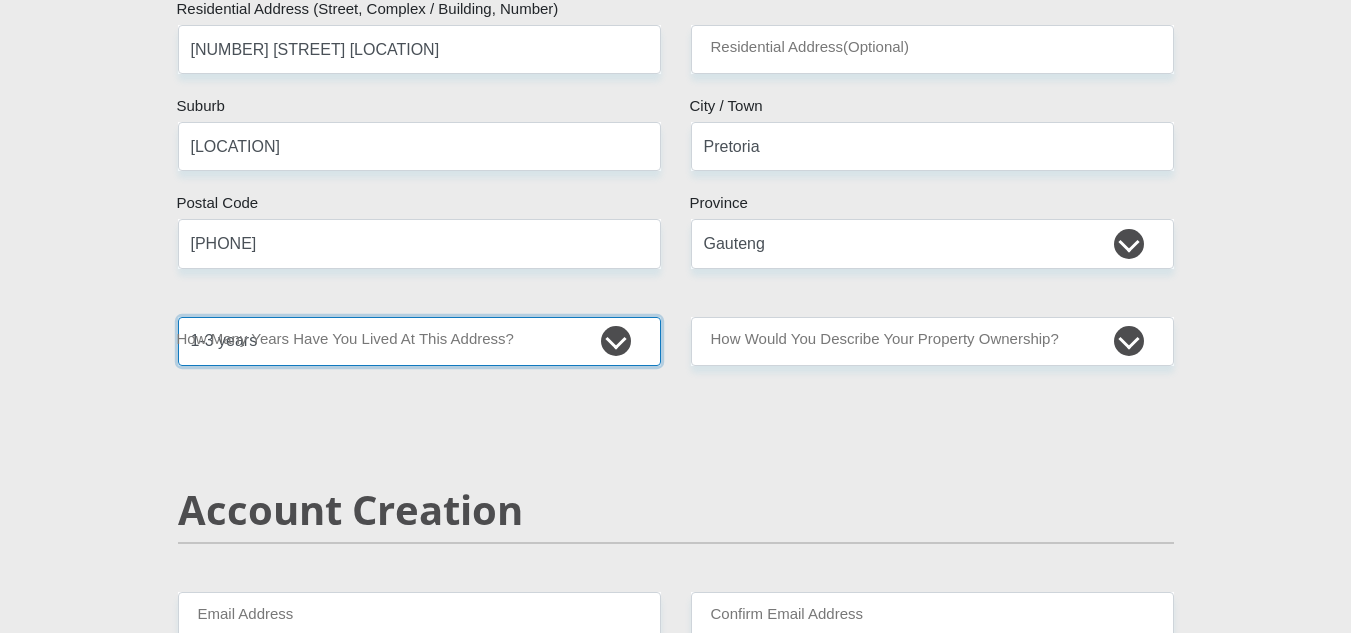 click on "less than 1 year
1-3 years
3-5 years
5+ years" at bounding box center [419, 341] 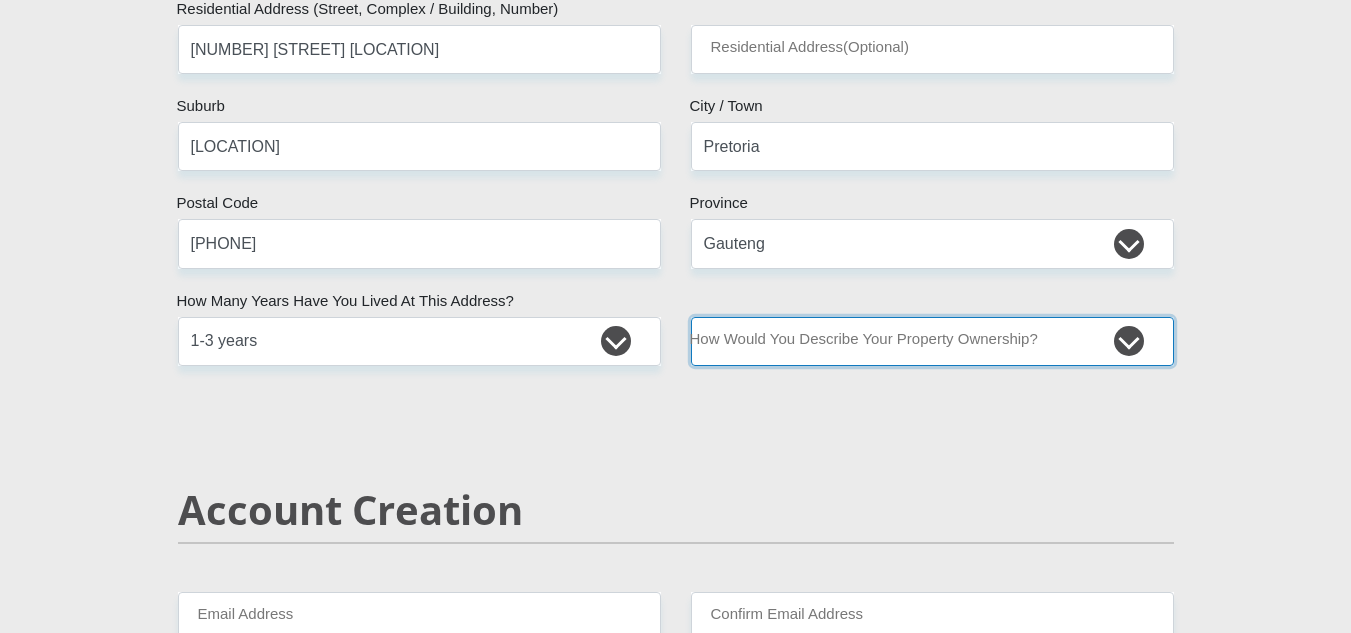 click on "Owned
Rented
Family Owned
Company Dwelling" at bounding box center [932, 341] 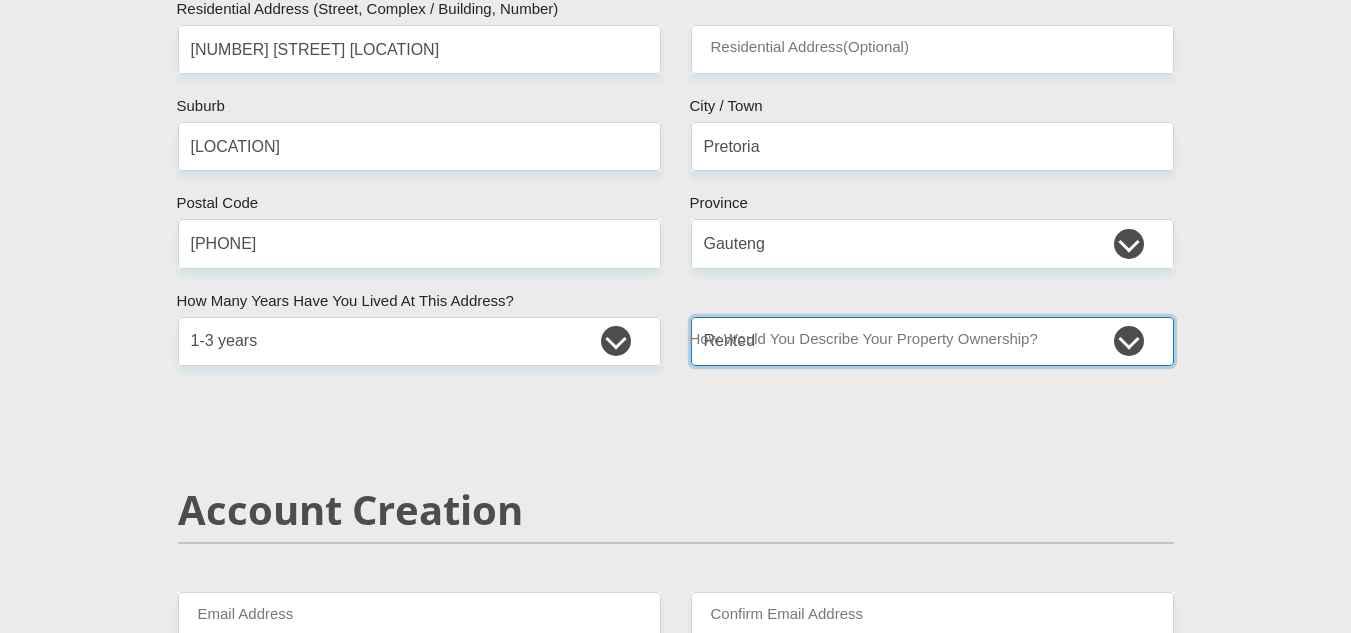 click on "Owned
Rented
Family Owned
Company Dwelling" at bounding box center [932, 341] 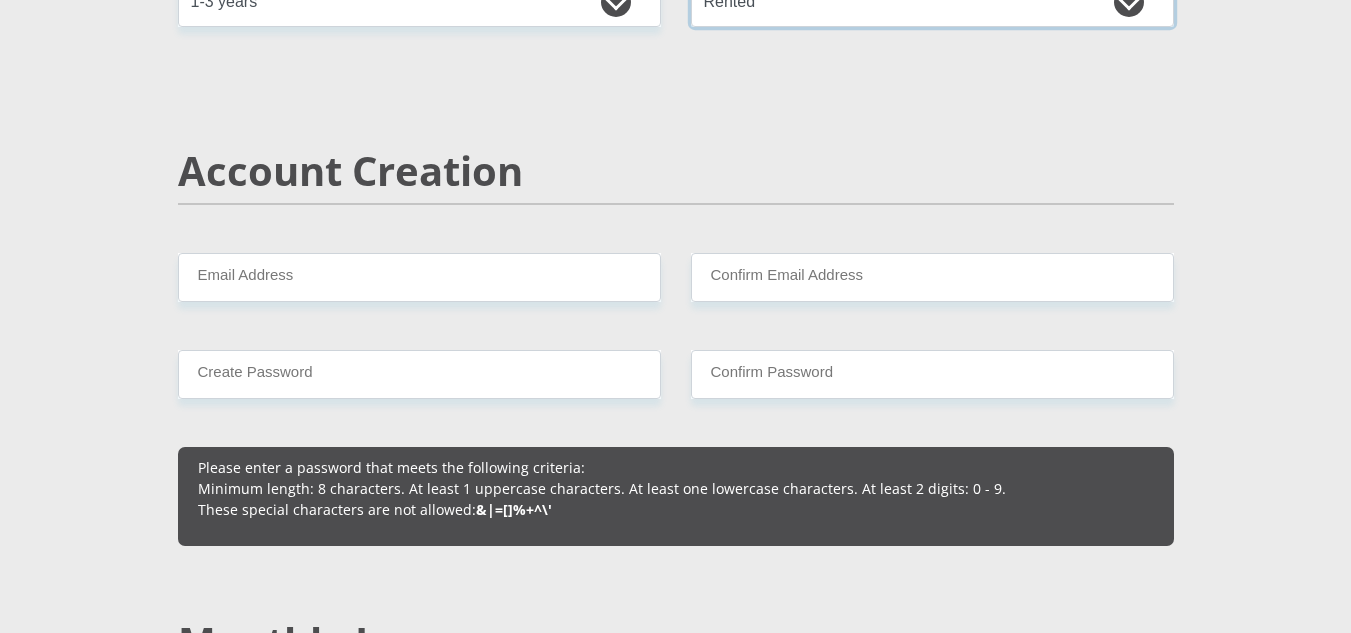 scroll, scrollTop: 1317, scrollLeft: 0, axis: vertical 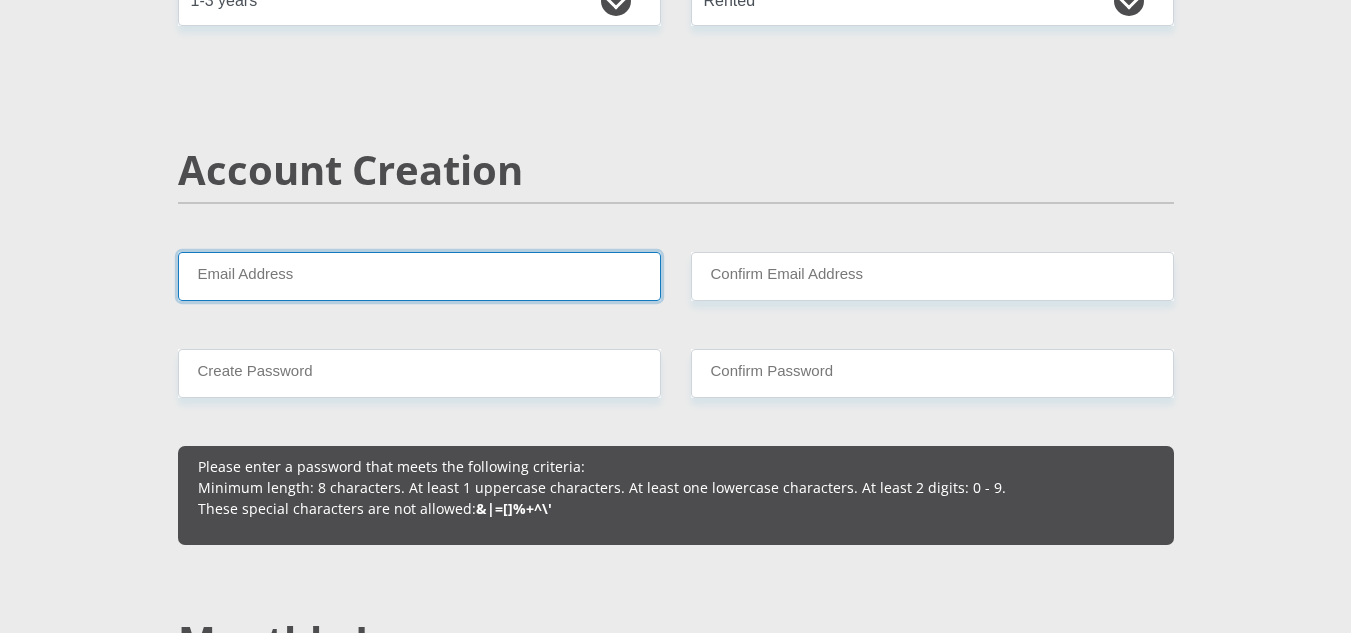click on "Email Address" at bounding box center [419, 276] 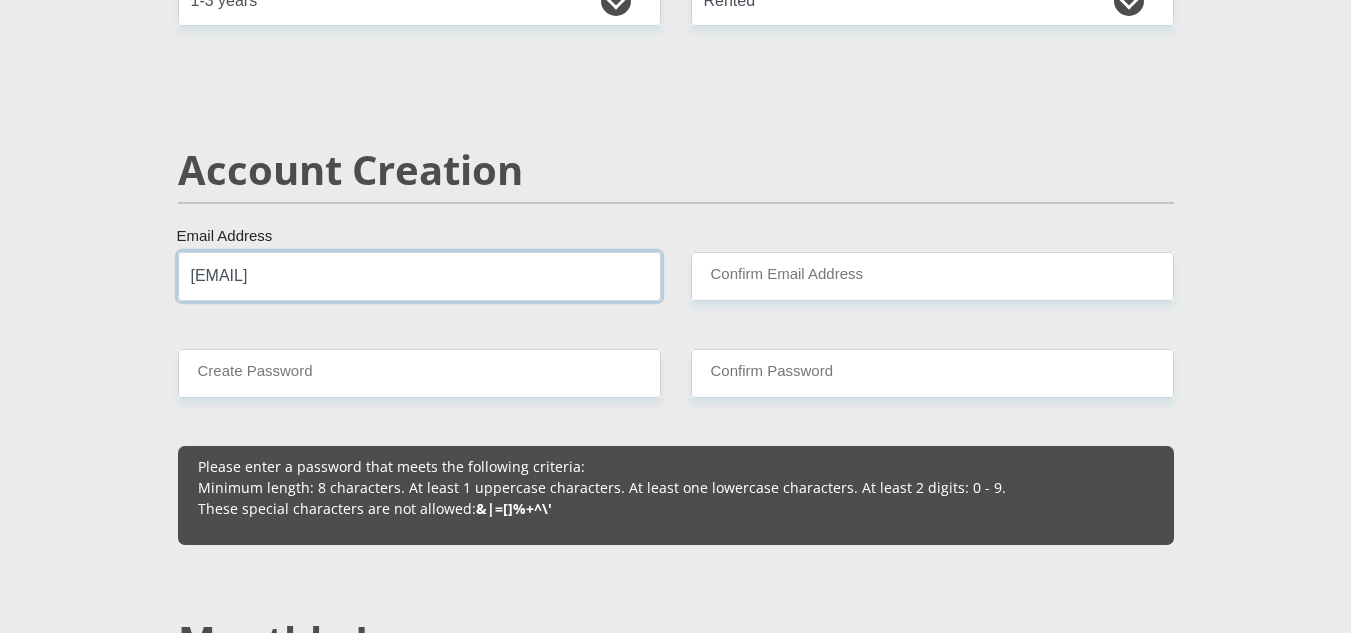 click on "[EMAIL]" at bounding box center [419, 276] 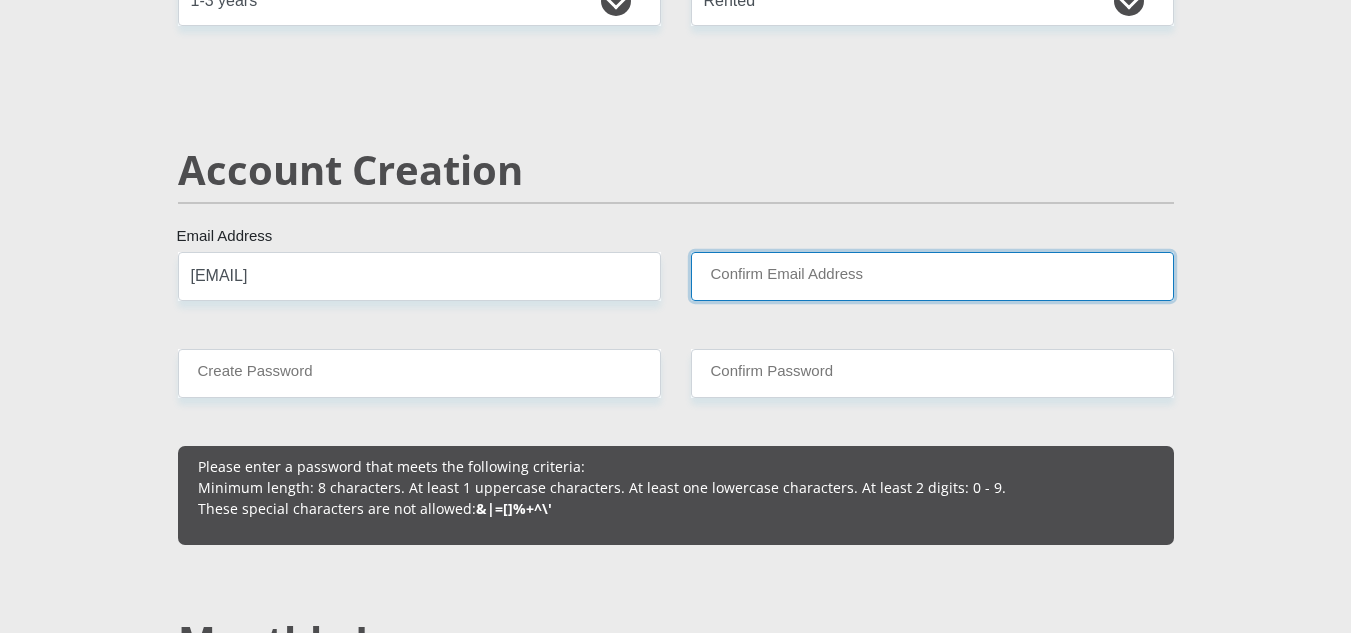 click on "Confirm Email Address" at bounding box center (932, 276) 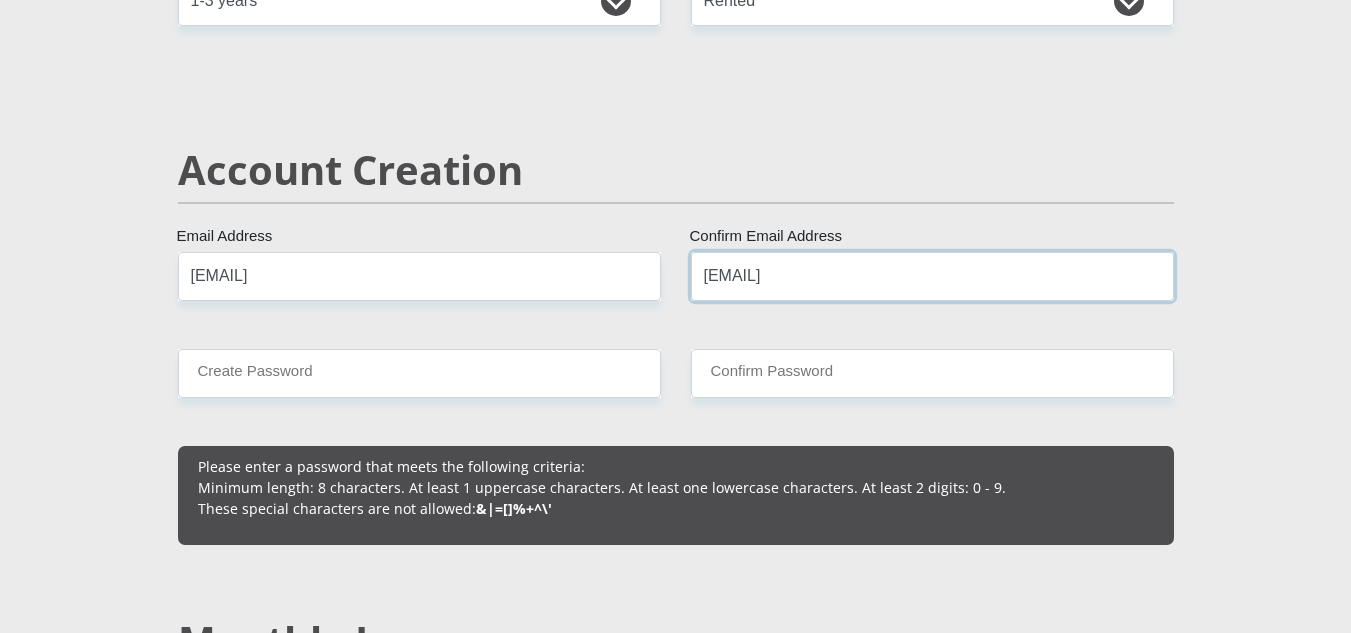 click on "[EMAIL]" at bounding box center (932, 276) 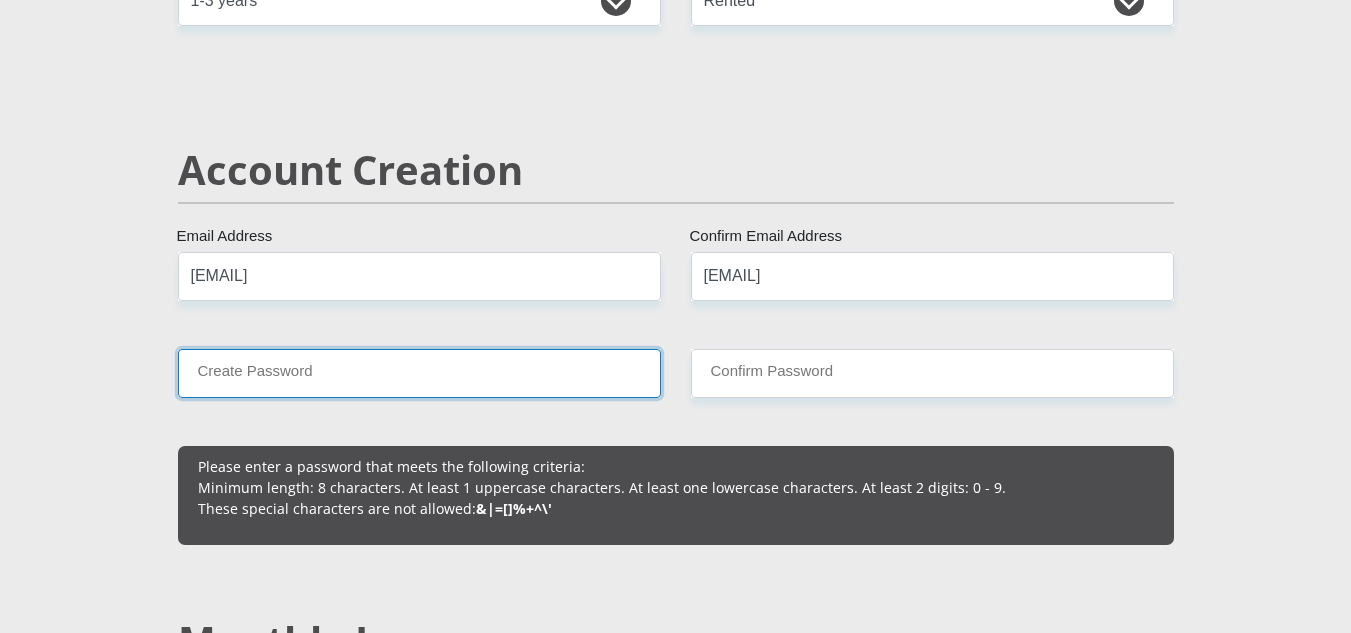 click on "Create Password" at bounding box center [419, 373] 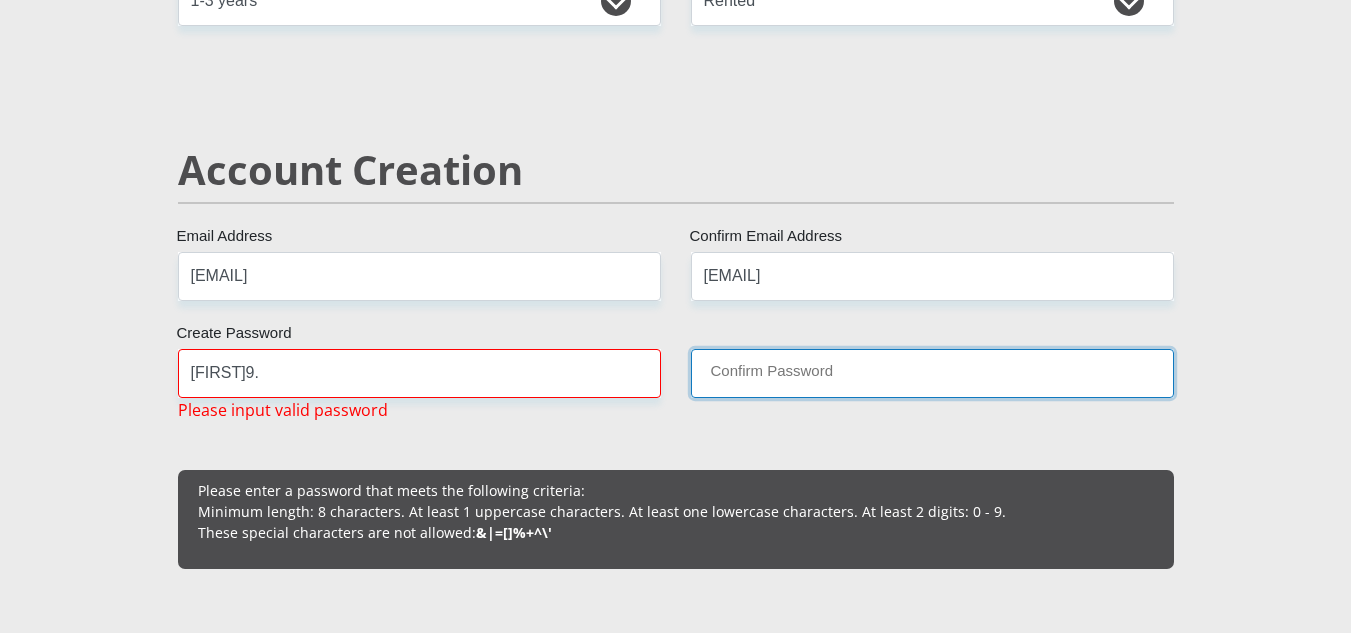 click on "Confirm Password" at bounding box center (932, 373) 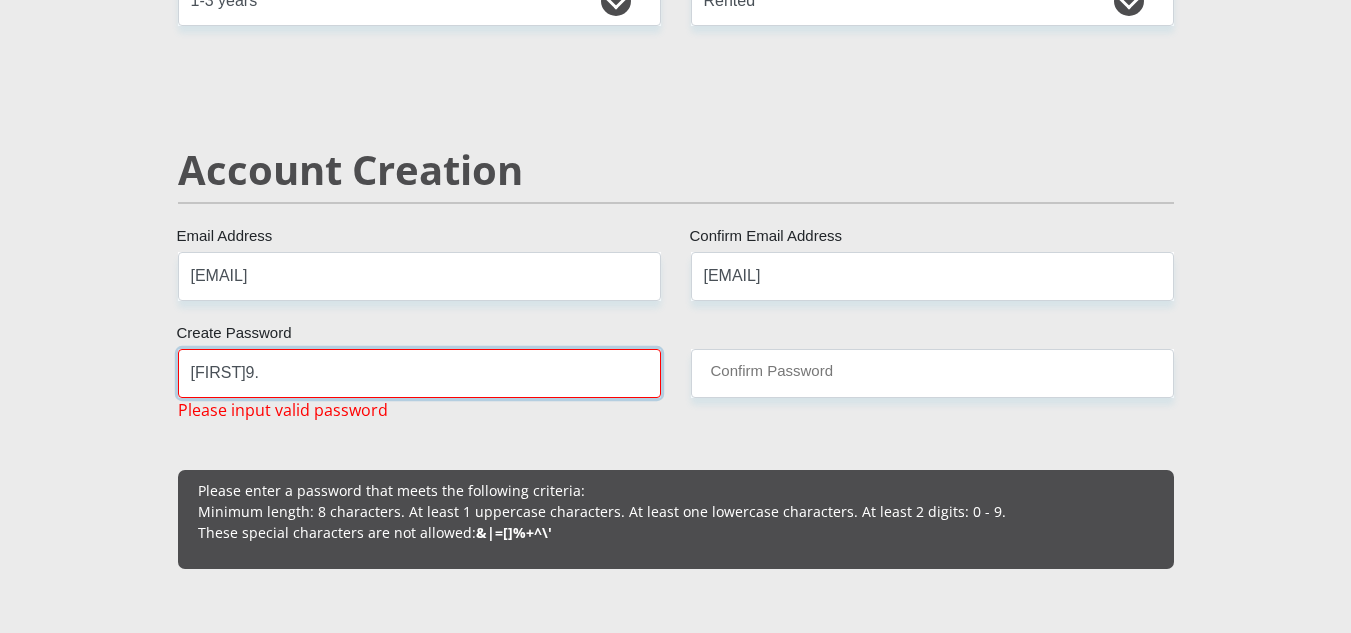 click on "[FIRST]9." at bounding box center [419, 373] 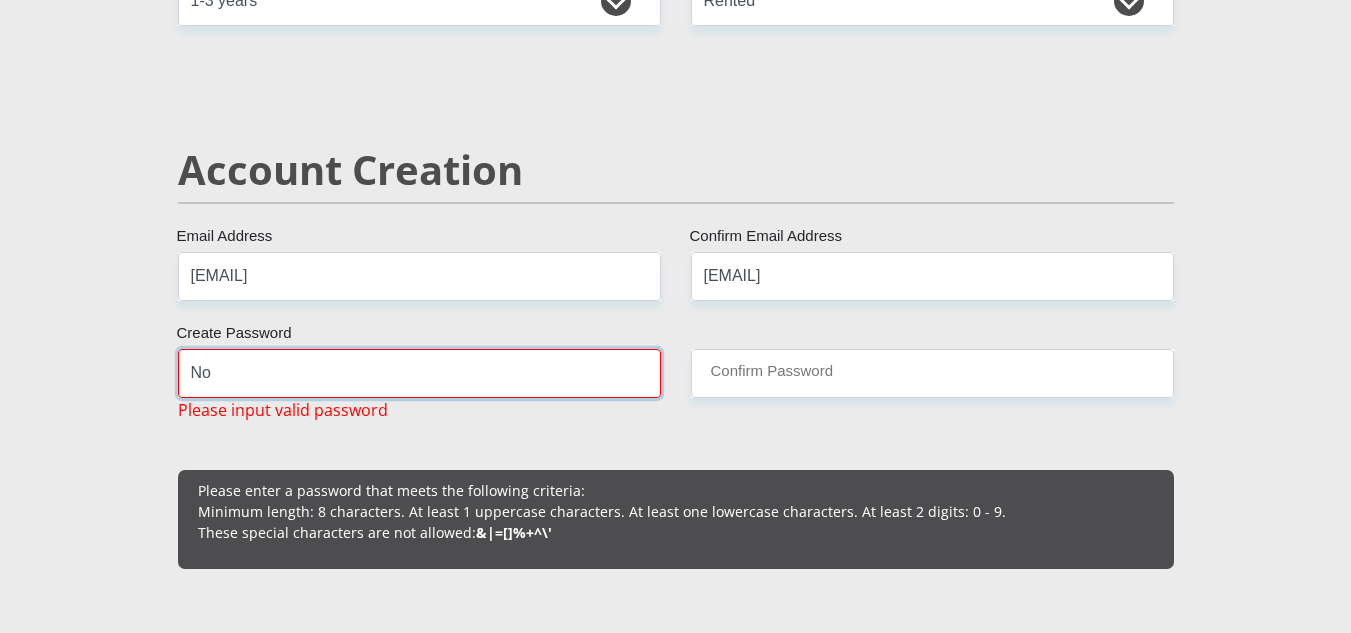type on "N" 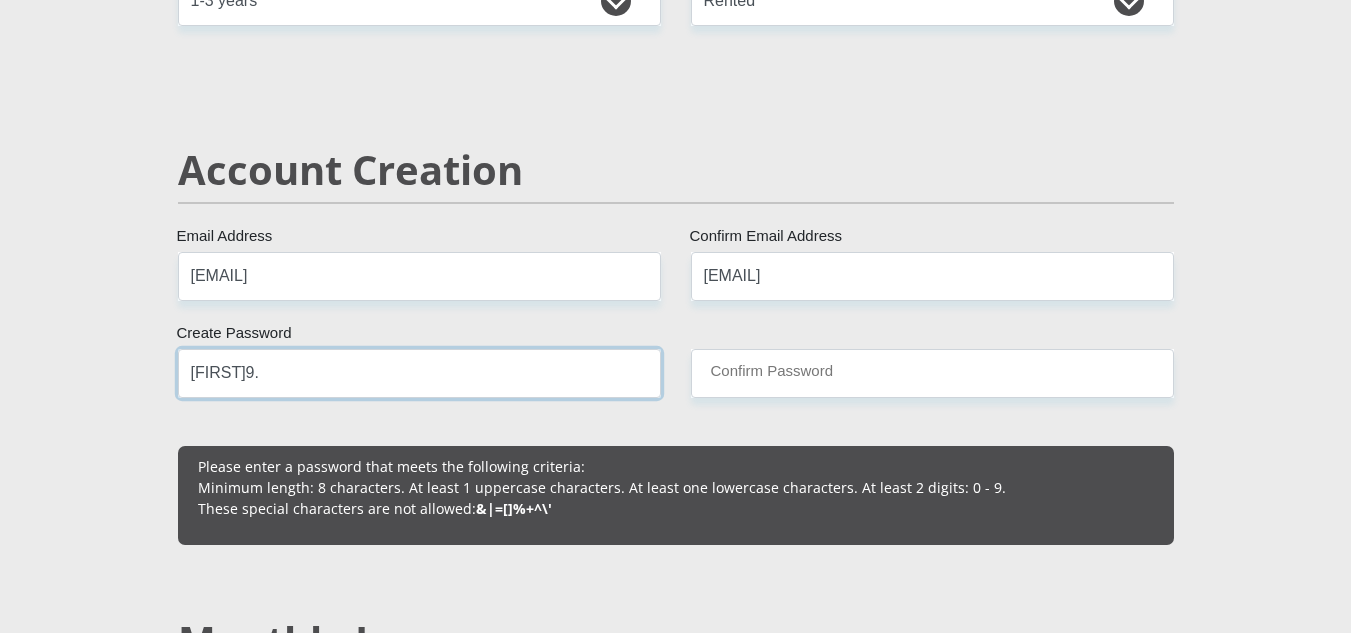 drag, startPoint x: 361, startPoint y: 394, endPoint x: 184, endPoint y: 364, distance: 179.52437 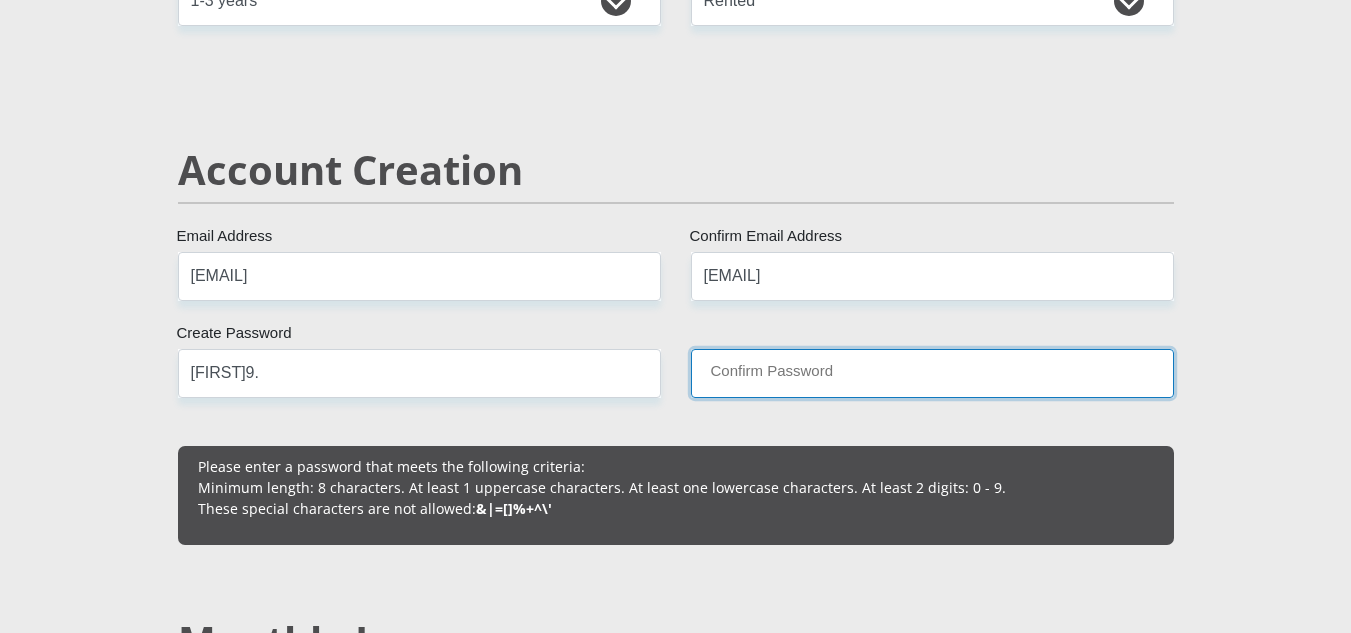 click on "Confirm Password" at bounding box center (932, 373) 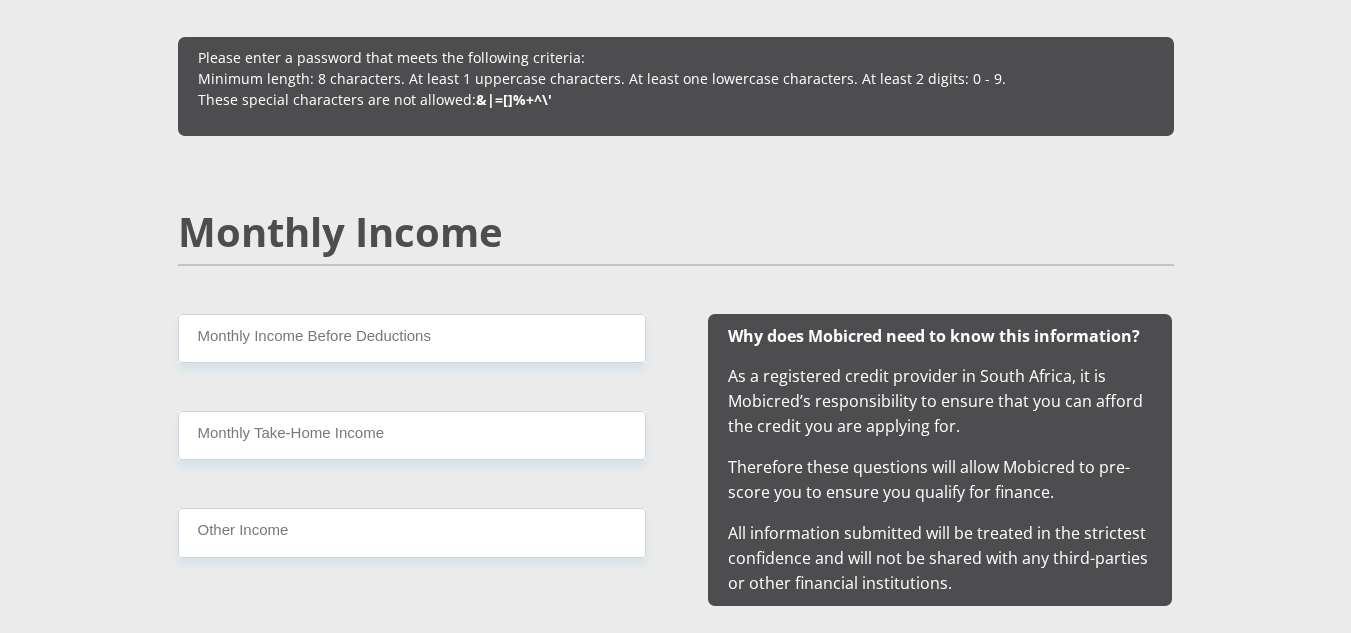 scroll, scrollTop: 1723, scrollLeft: 0, axis: vertical 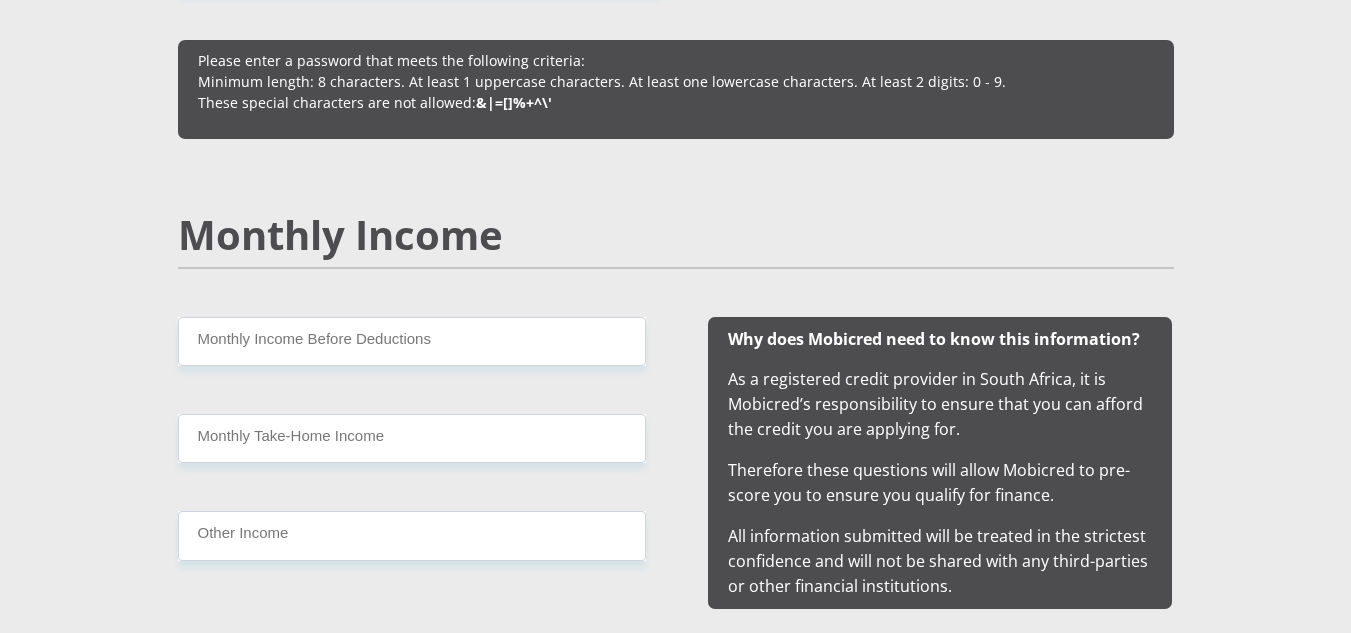 type on "[FIRST]9." 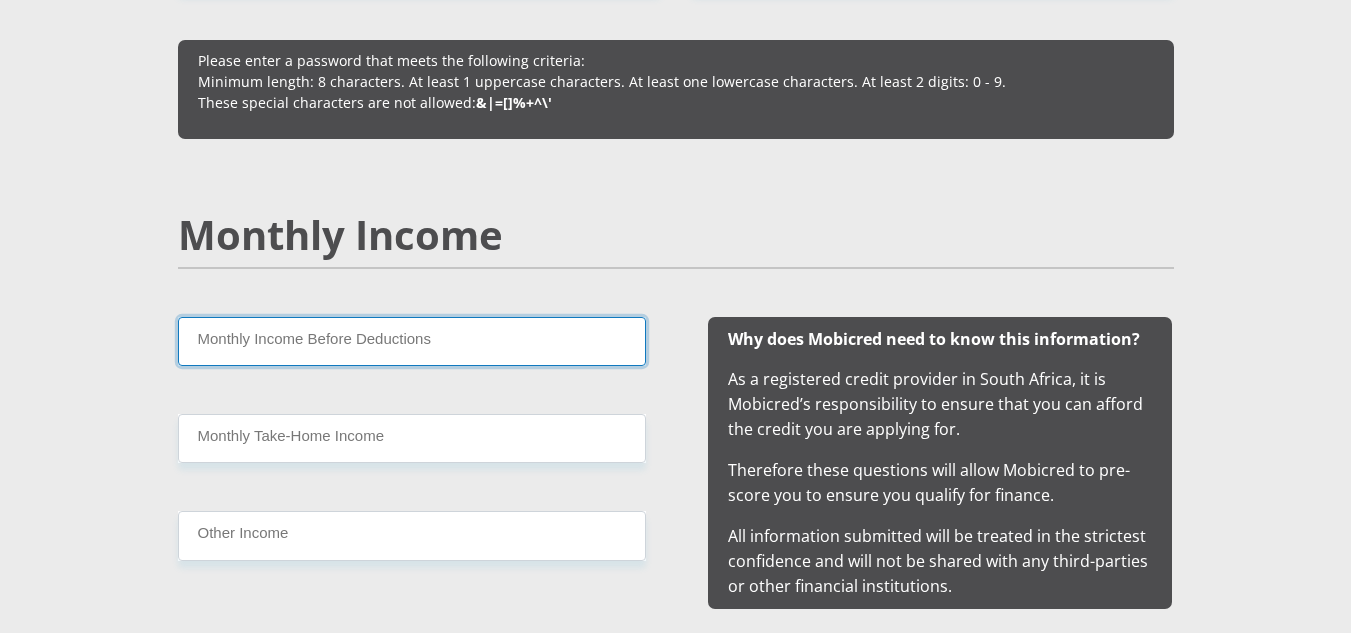 click on "Monthly Income Before Deductions" at bounding box center (412, 341) 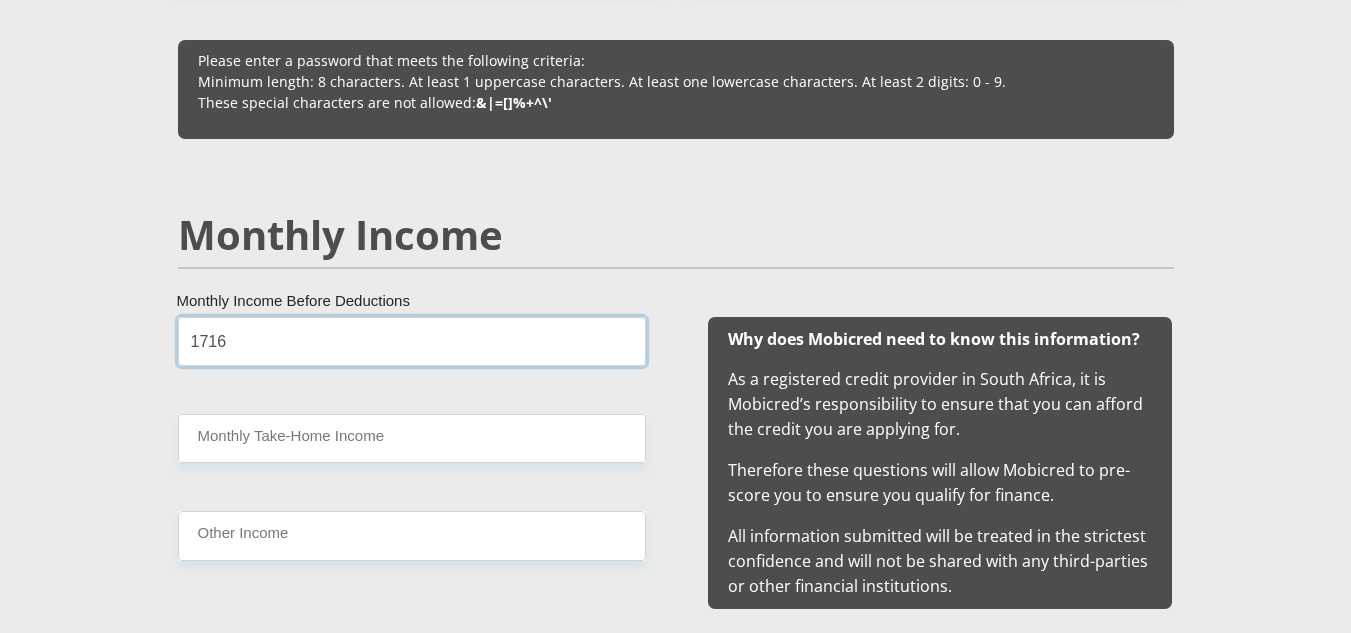 type on "1716" 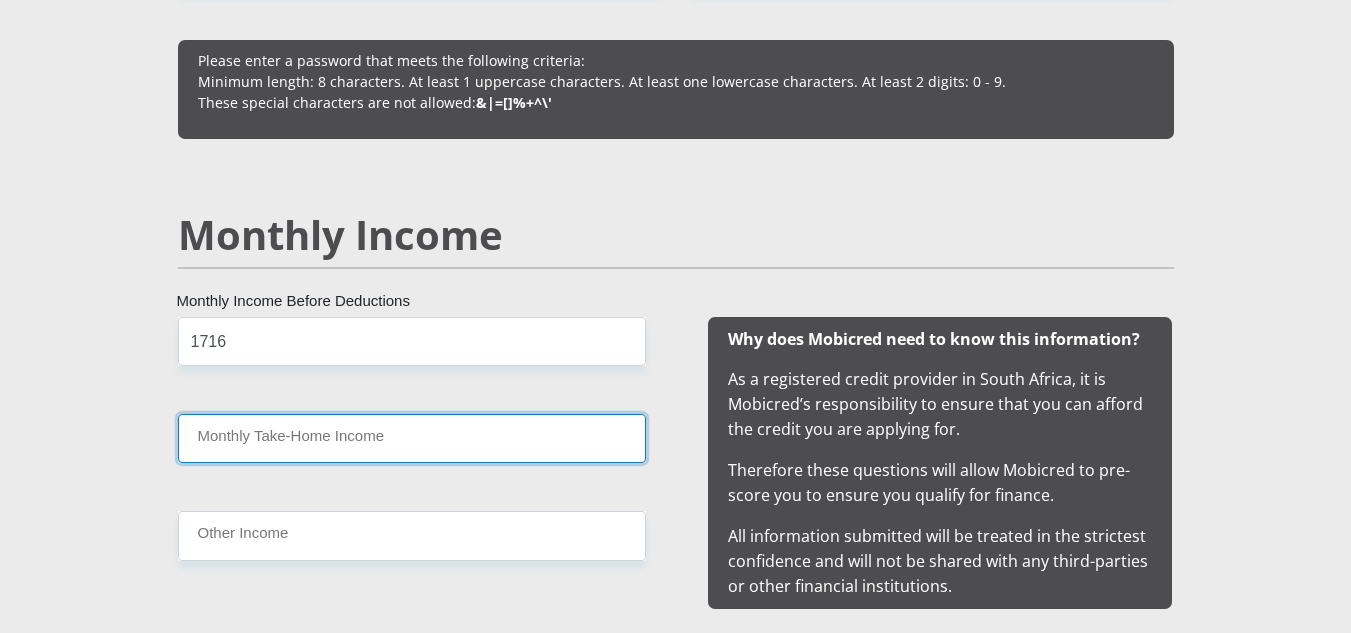 click on "Monthly Take-Home Income" at bounding box center [412, 438] 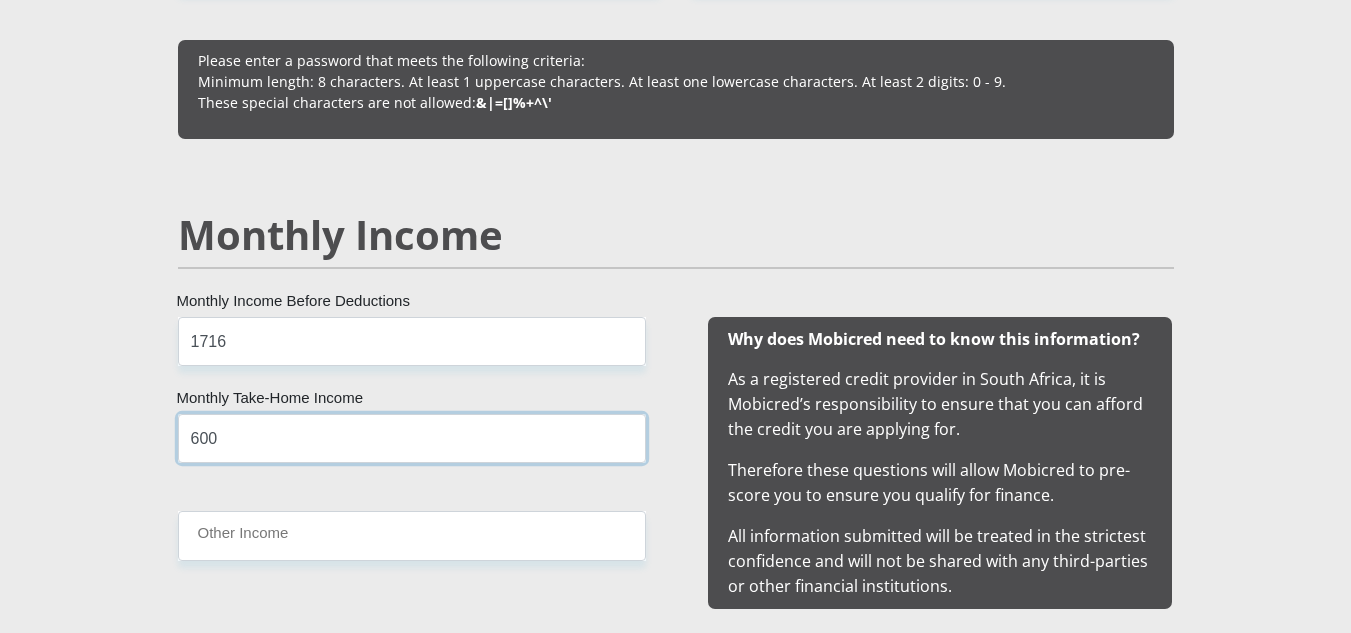 type on "600" 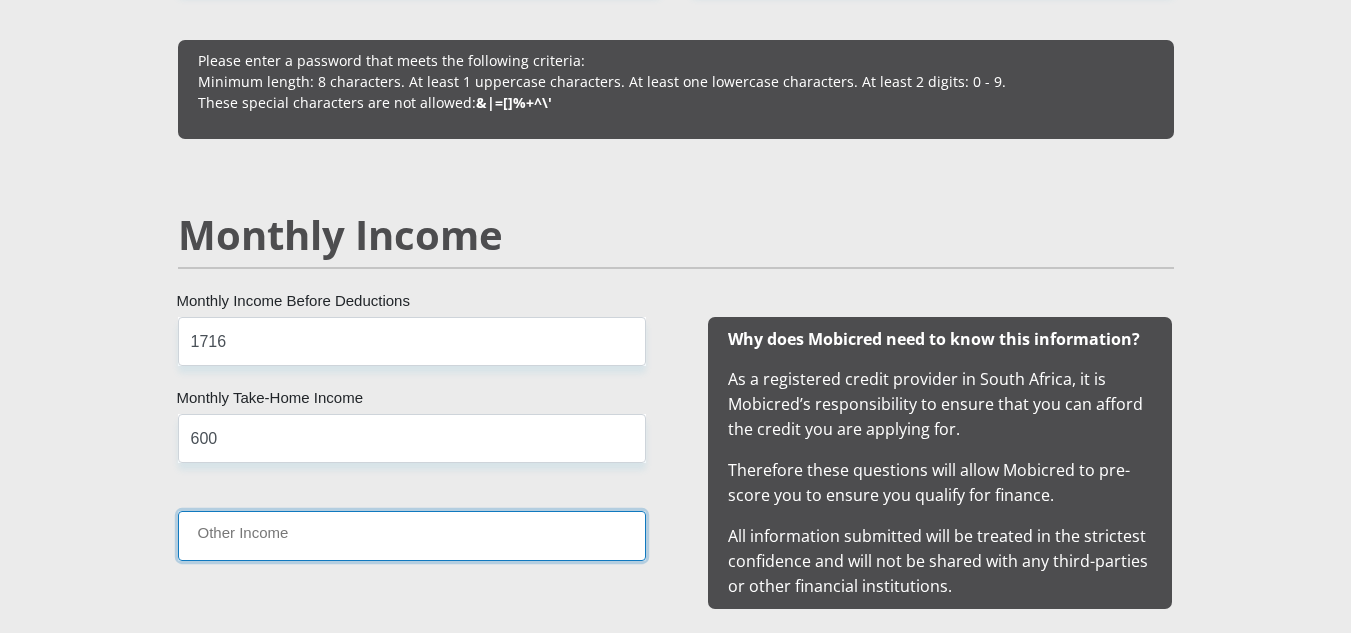 click on "Other Income" at bounding box center [412, 535] 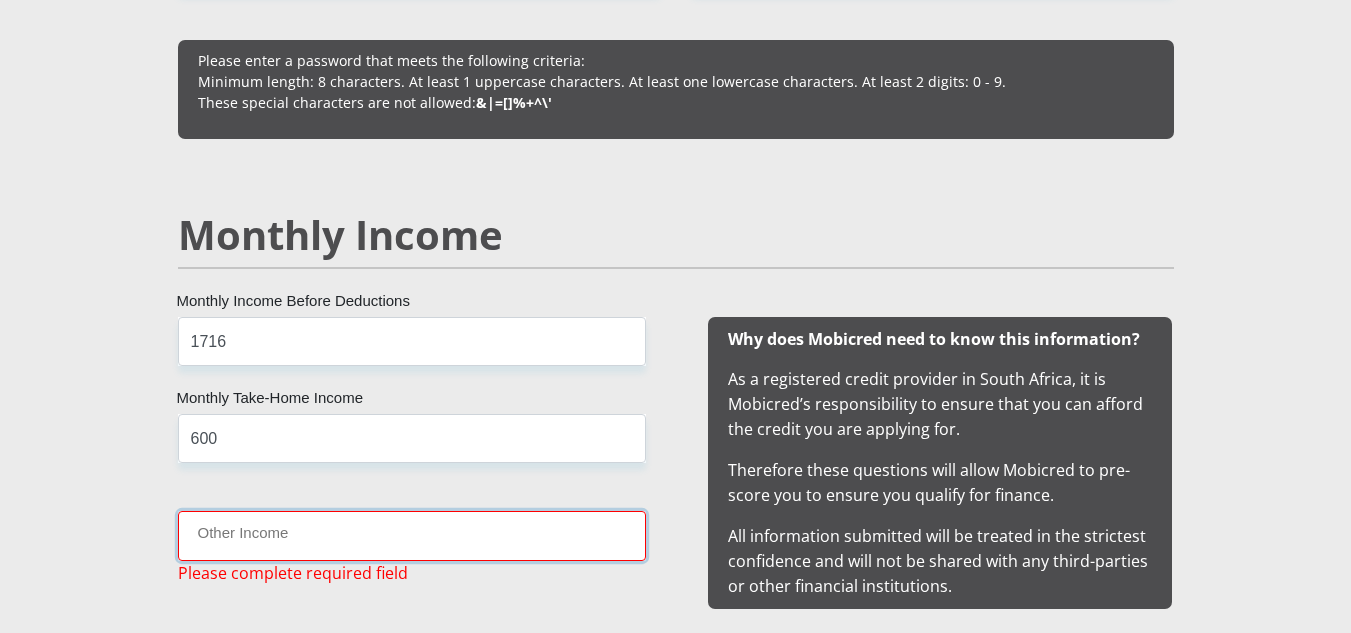 click on "Other Income" at bounding box center (412, 535) 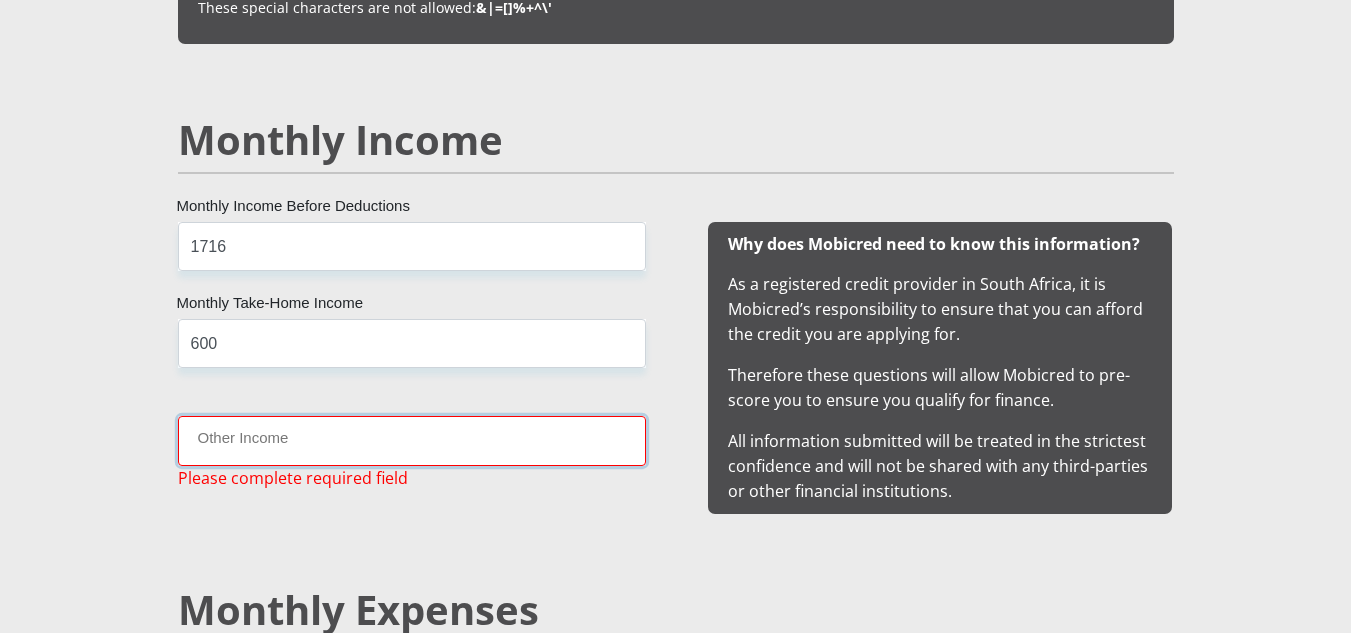 scroll, scrollTop: 1819, scrollLeft: 0, axis: vertical 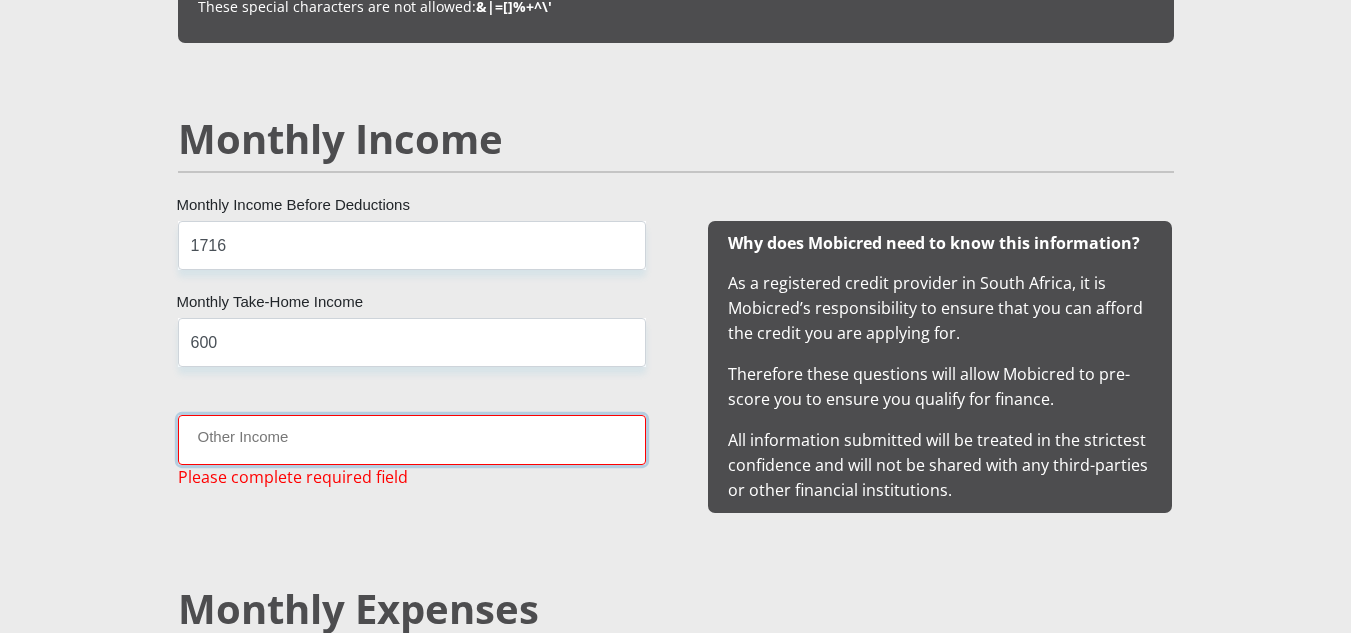 click on "Other Income" at bounding box center (412, 439) 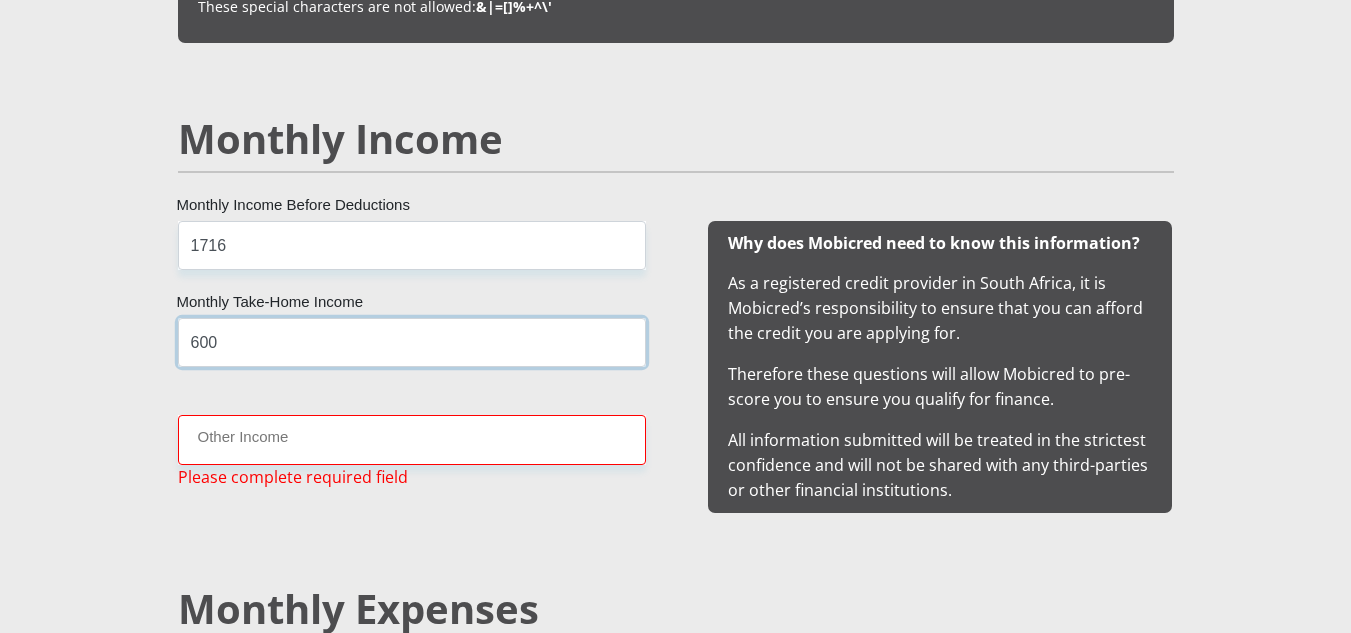 click on "600" at bounding box center (412, 342) 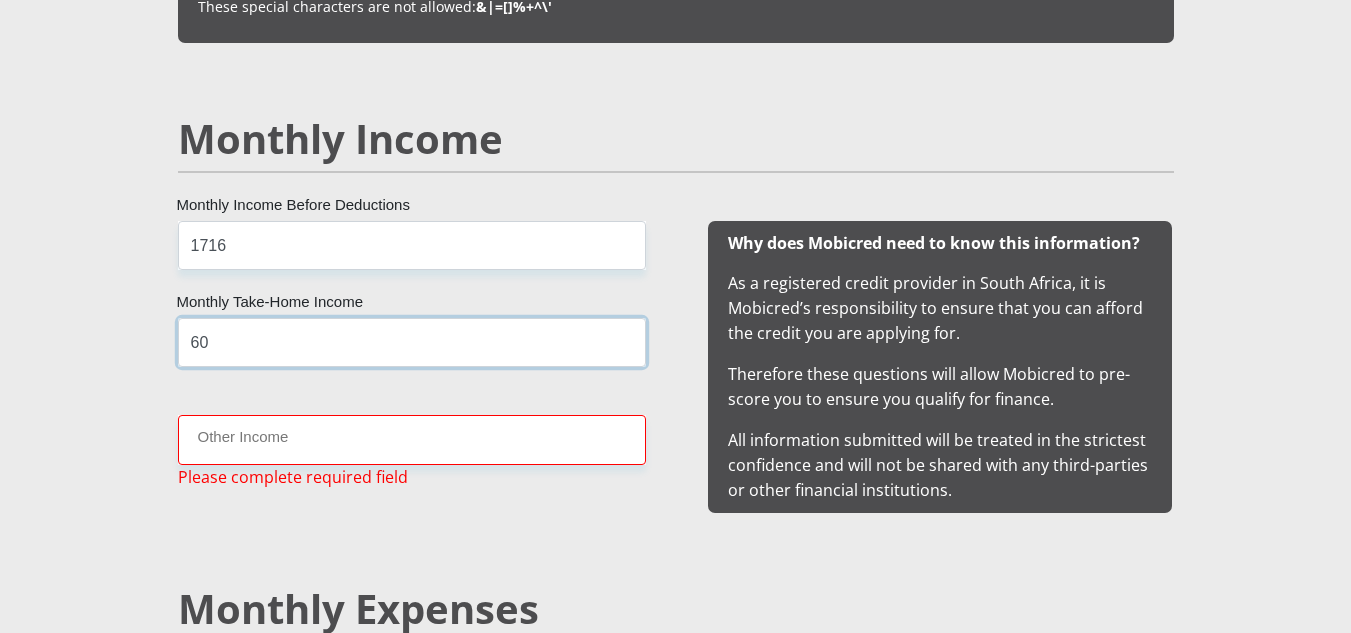 type on "6" 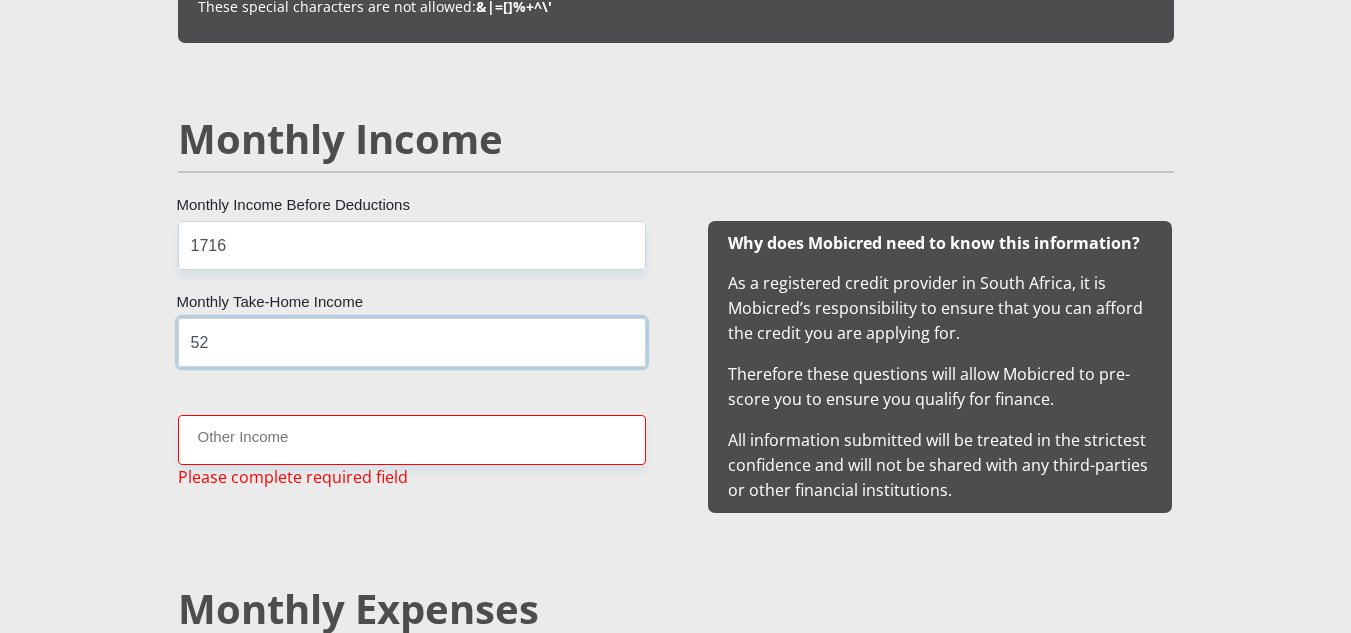 type on "5" 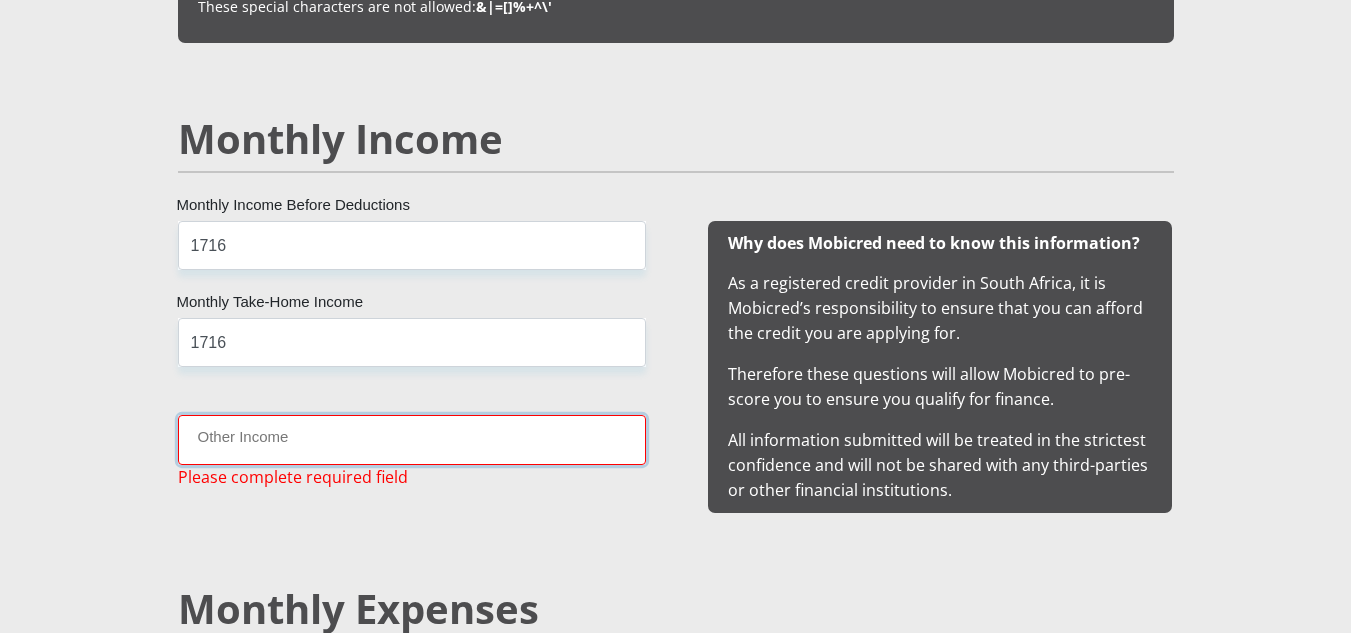 click on "Other Income" at bounding box center [412, 439] 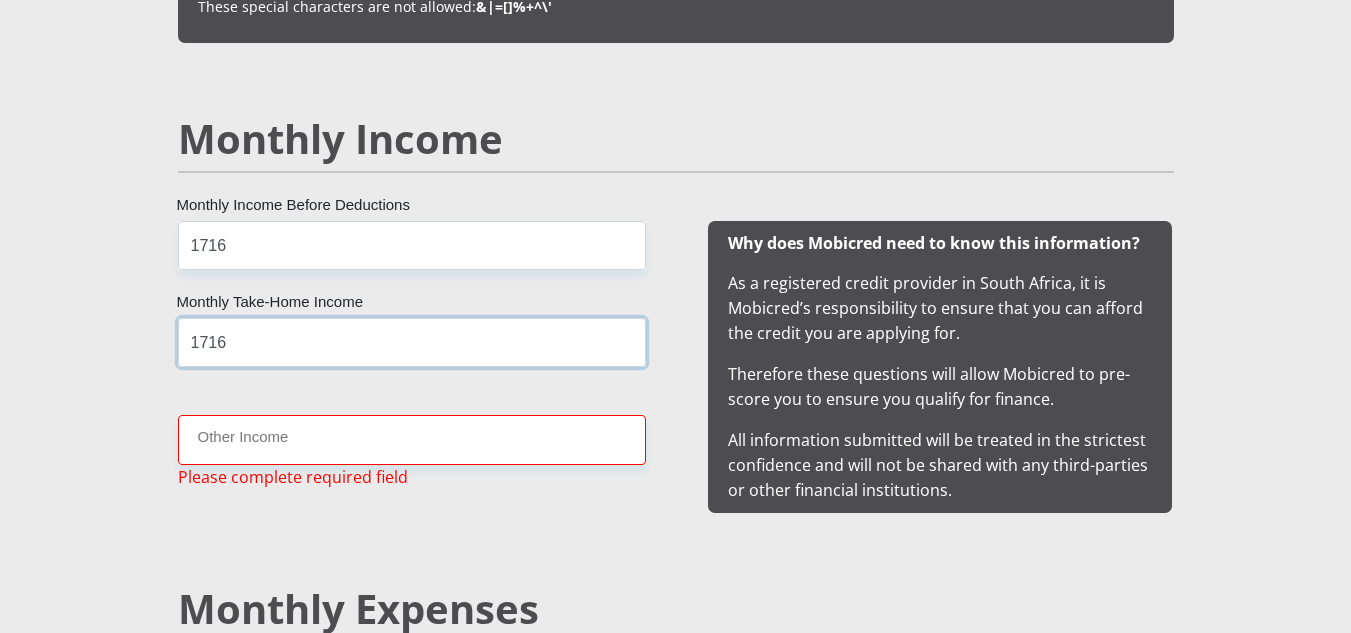 click on "1716" at bounding box center (412, 342) 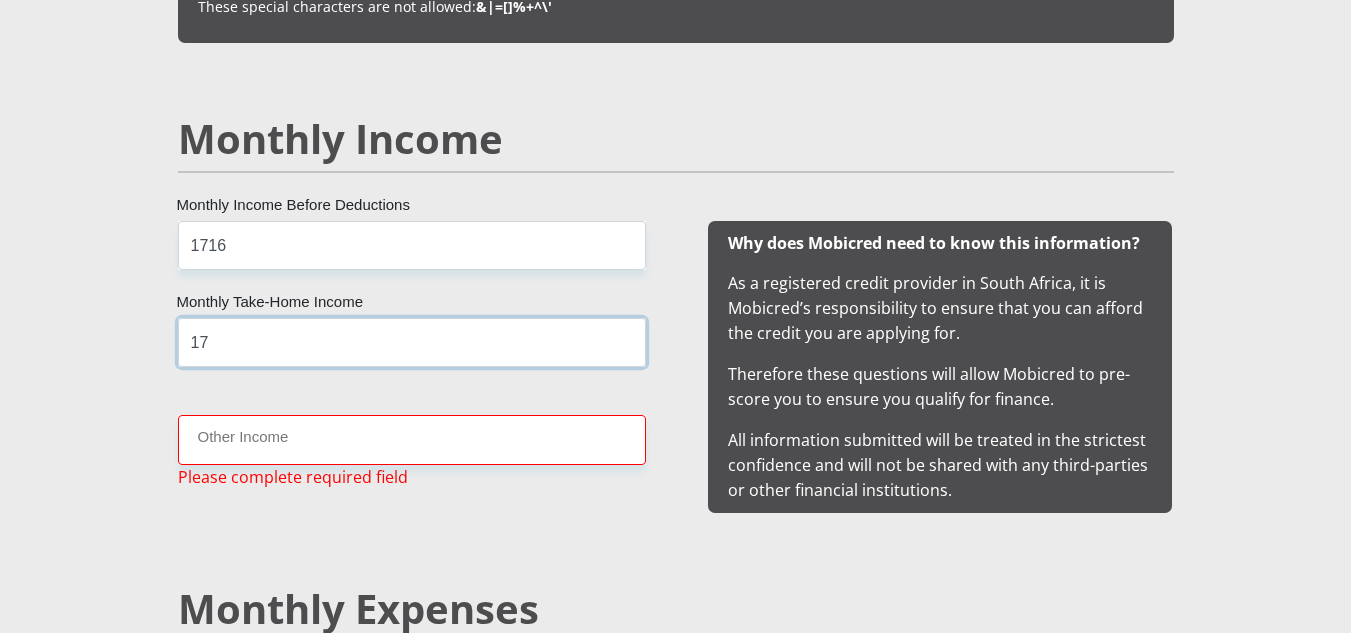 type on "1" 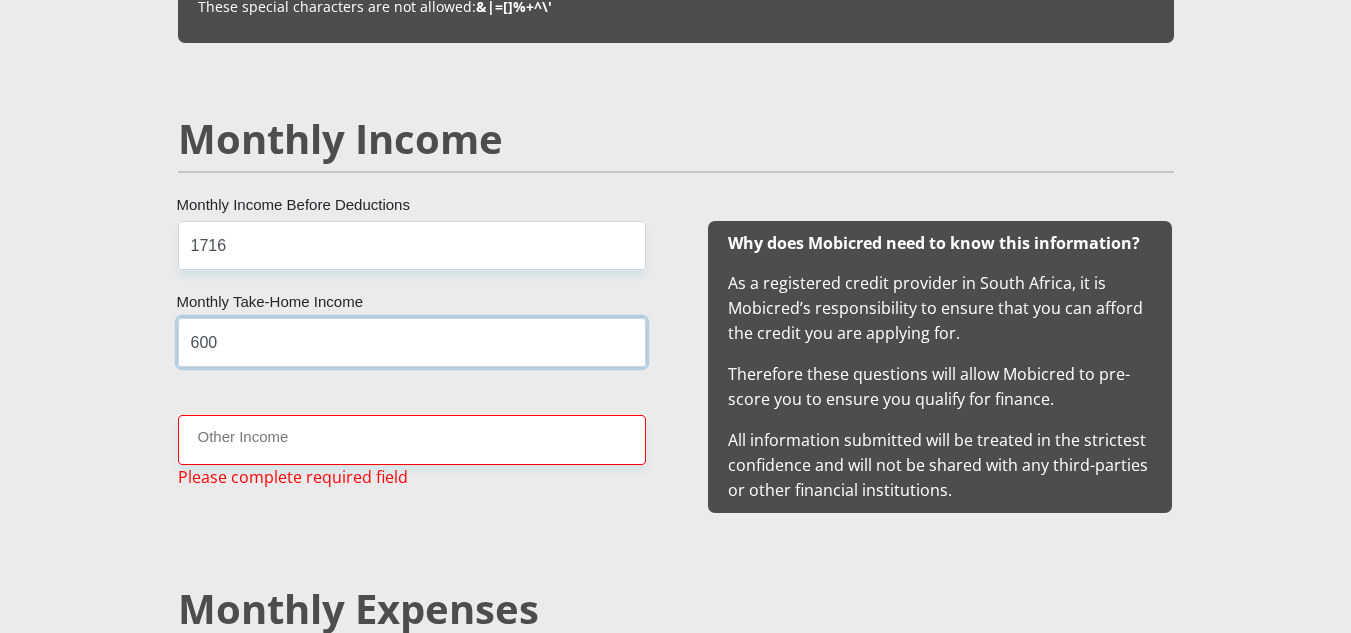 type on "600" 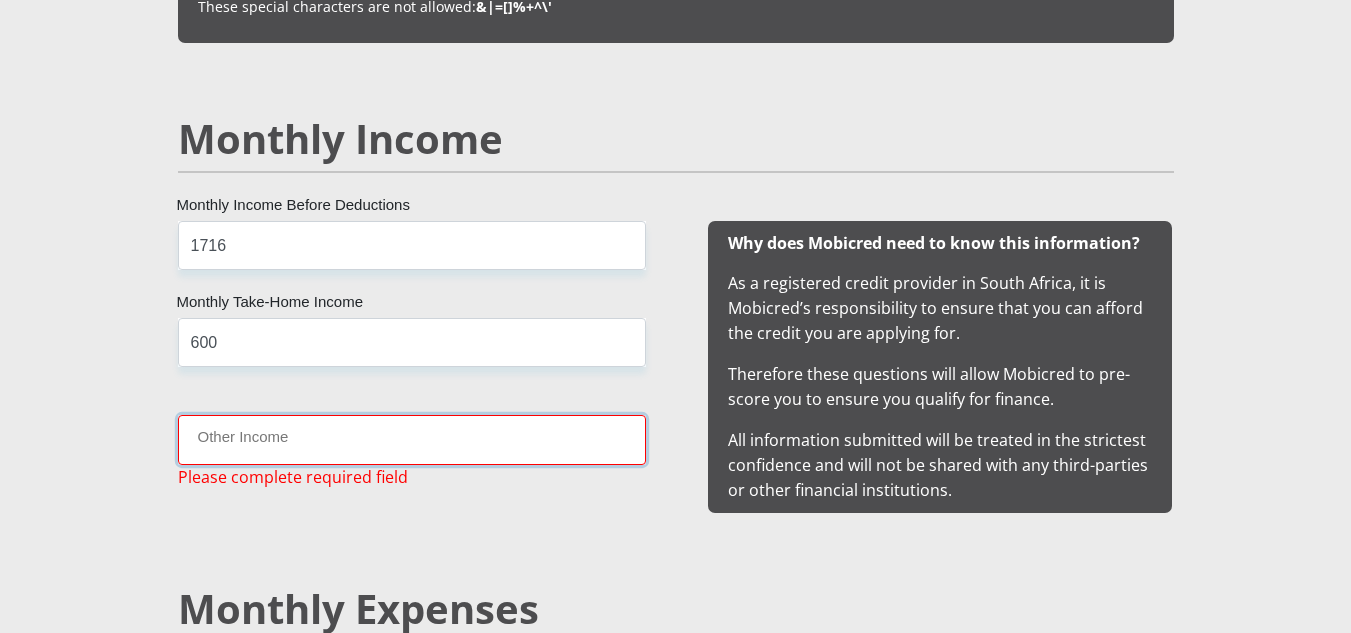 click on "Other Income" at bounding box center (412, 439) 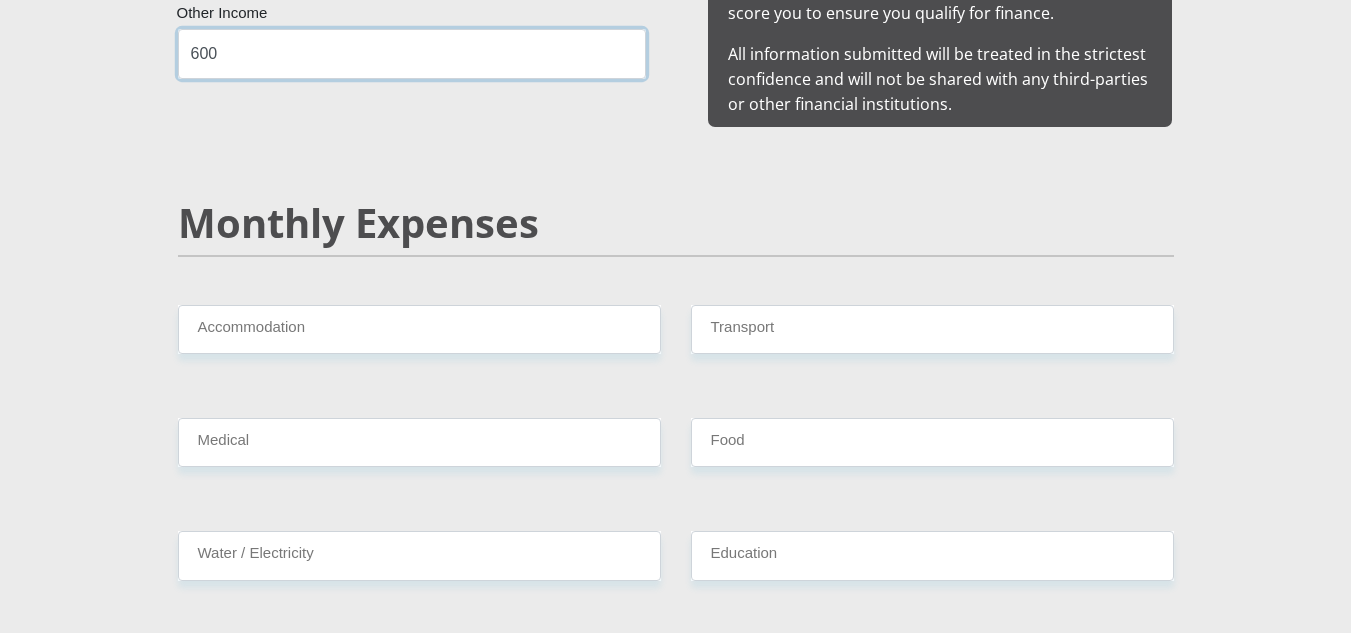 scroll, scrollTop: 2258, scrollLeft: 0, axis: vertical 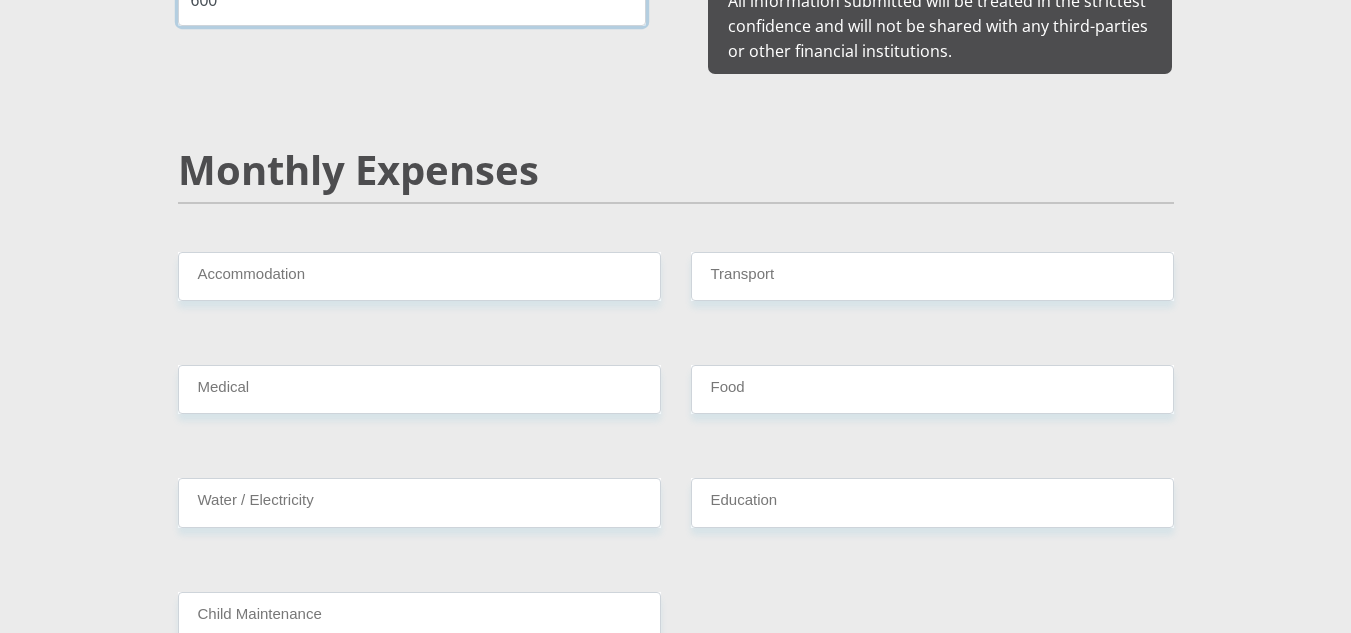 type on "600" 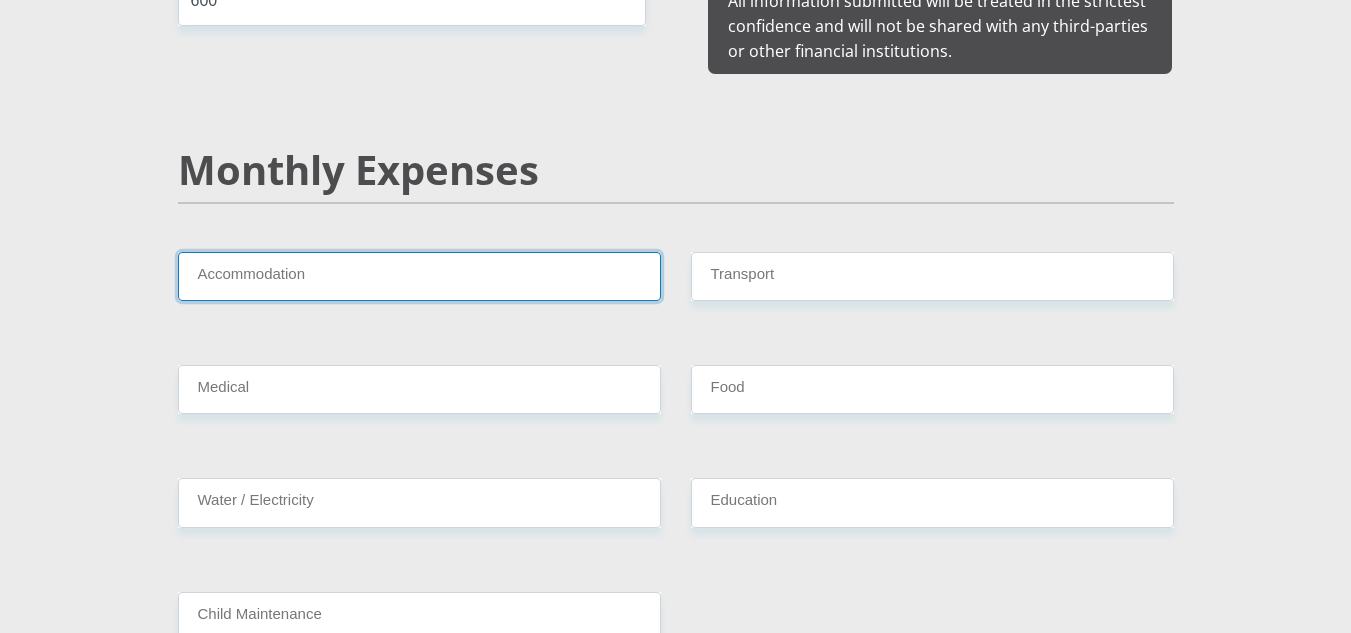 click on "Accommodation" at bounding box center [419, 276] 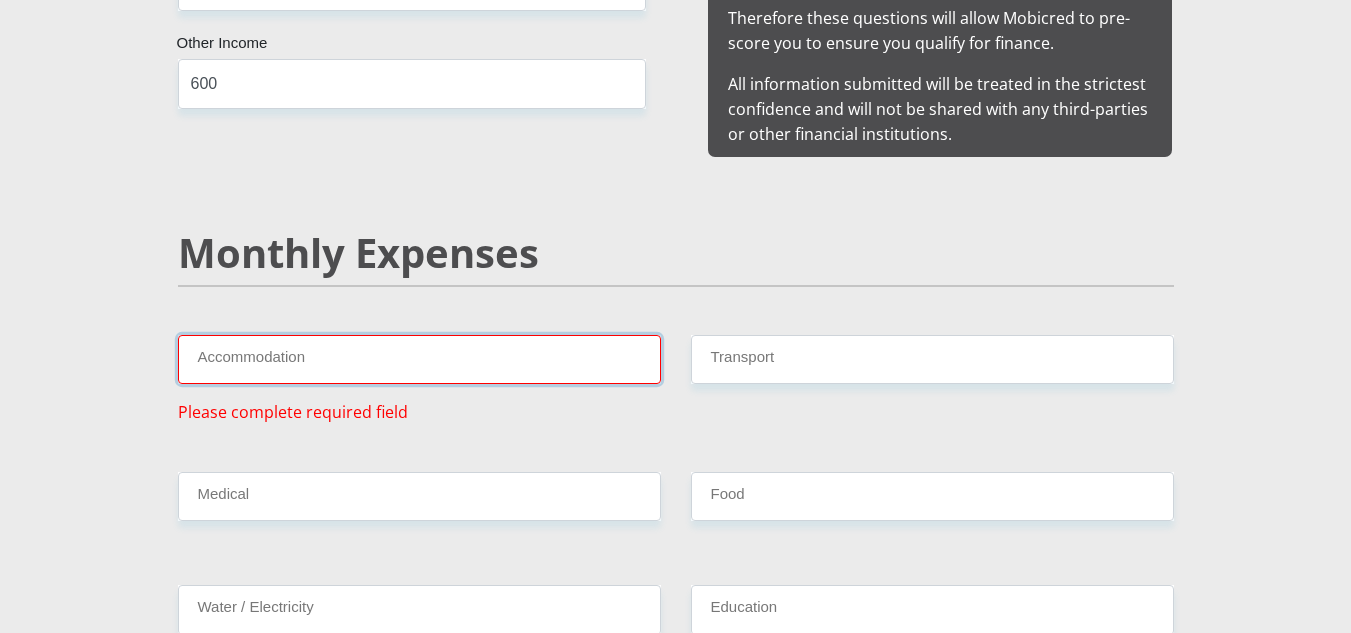 scroll, scrollTop: 2193, scrollLeft: 0, axis: vertical 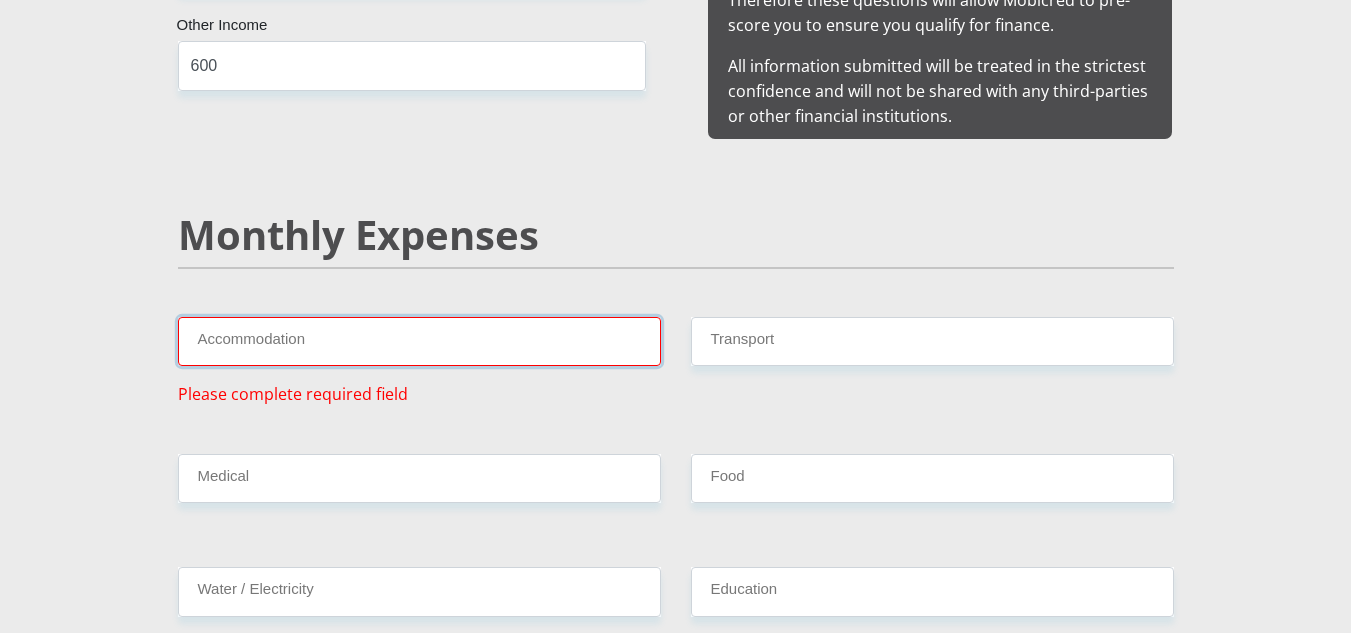 click on "Accommodation" at bounding box center [419, 341] 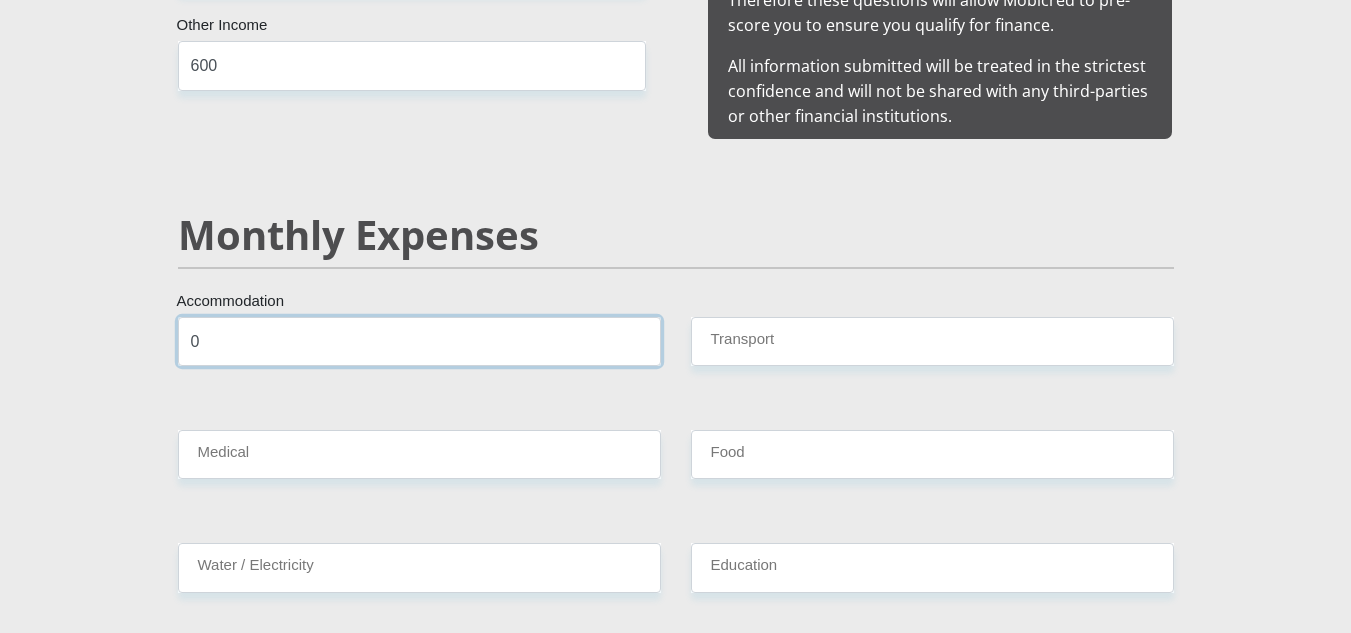 type on "0" 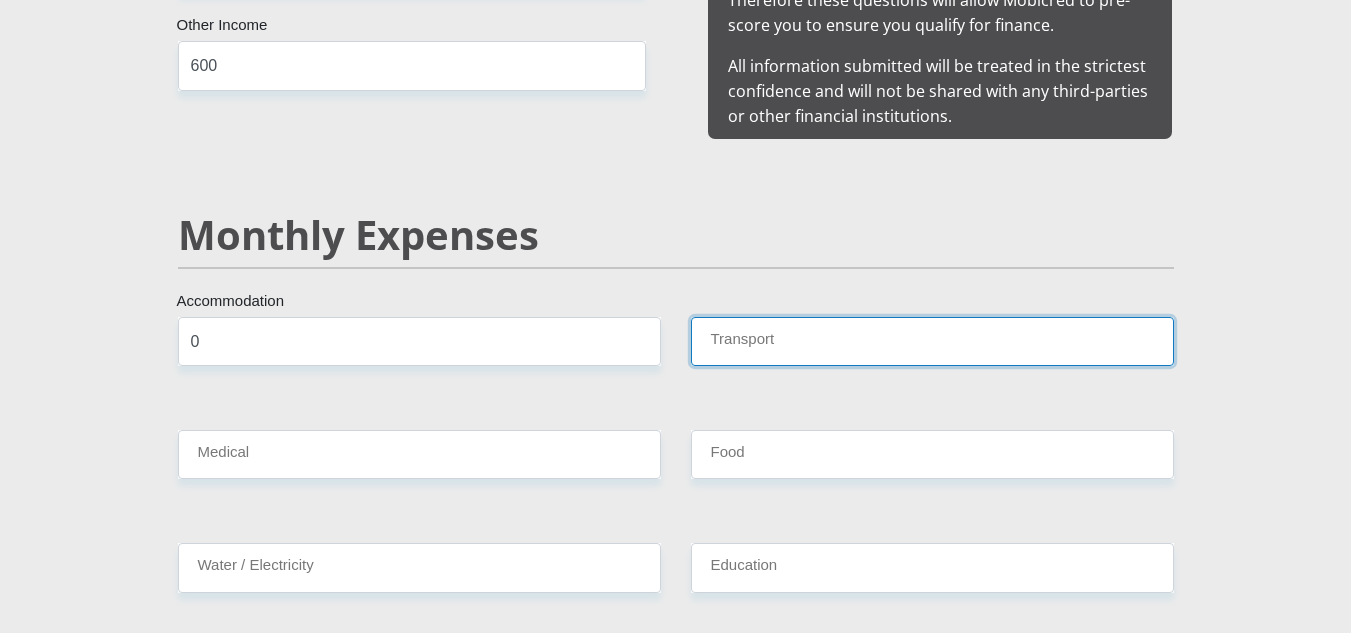 click on "Transport" at bounding box center [932, 341] 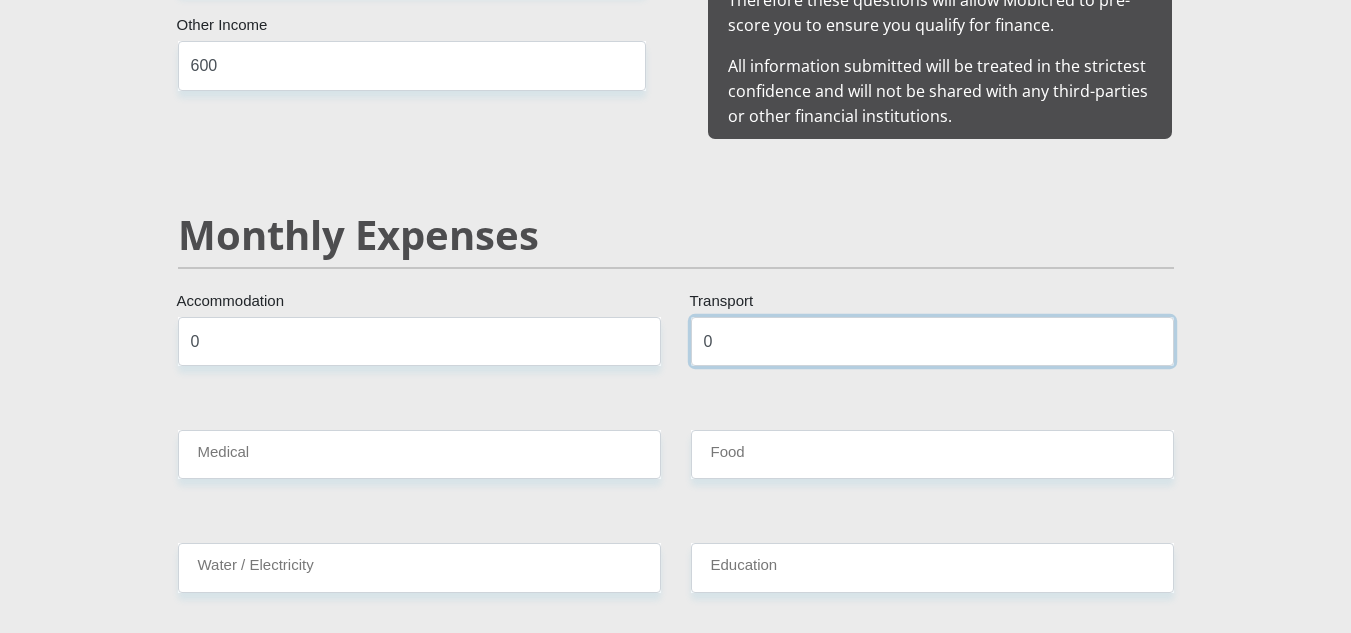 type on "0" 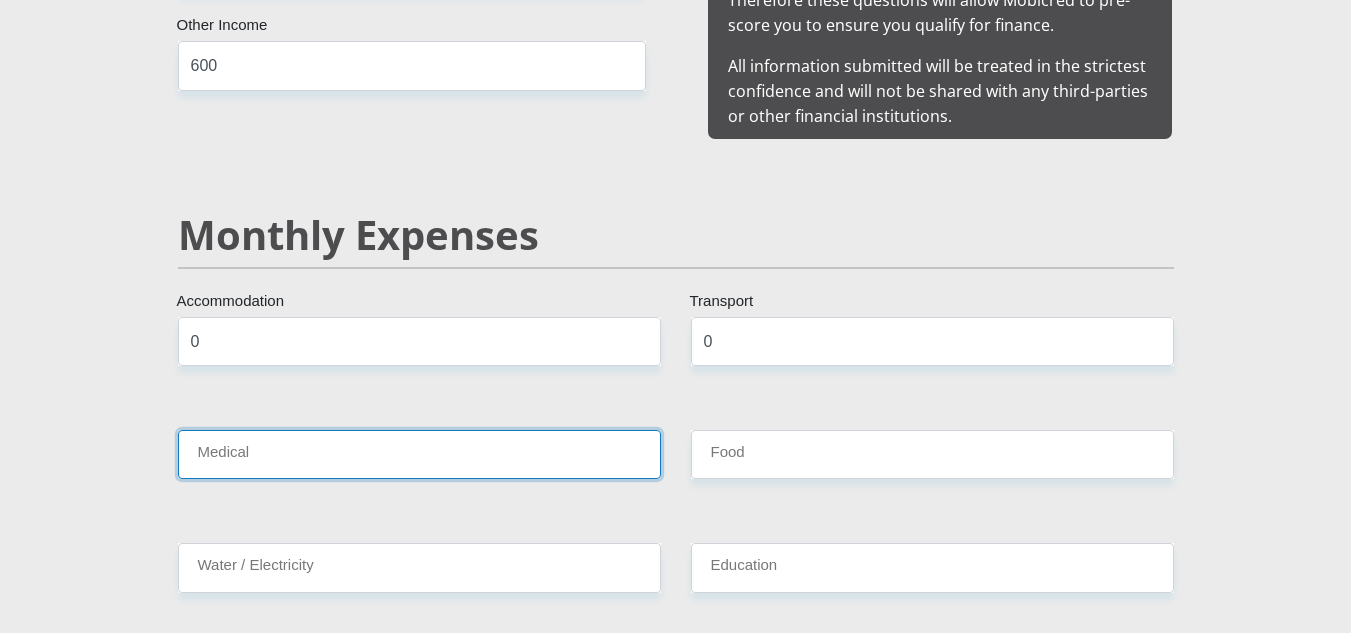 click on "Medical" at bounding box center [419, 454] 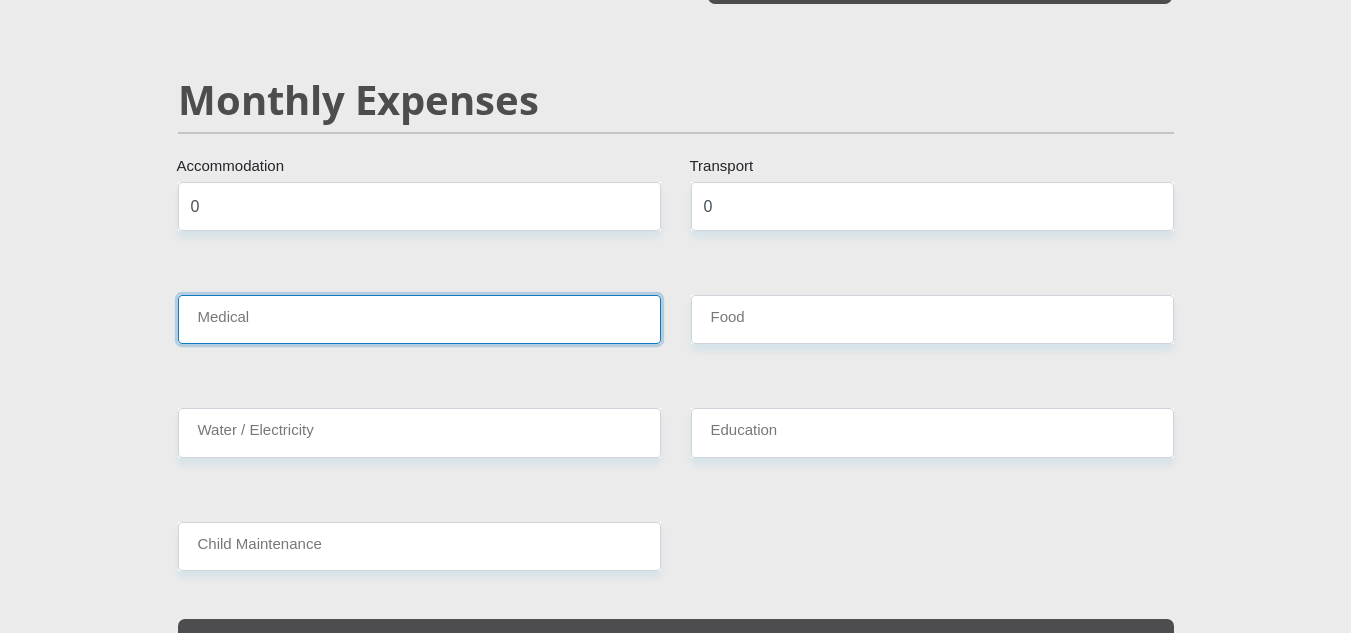 scroll, scrollTop: 2339, scrollLeft: 0, axis: vertical 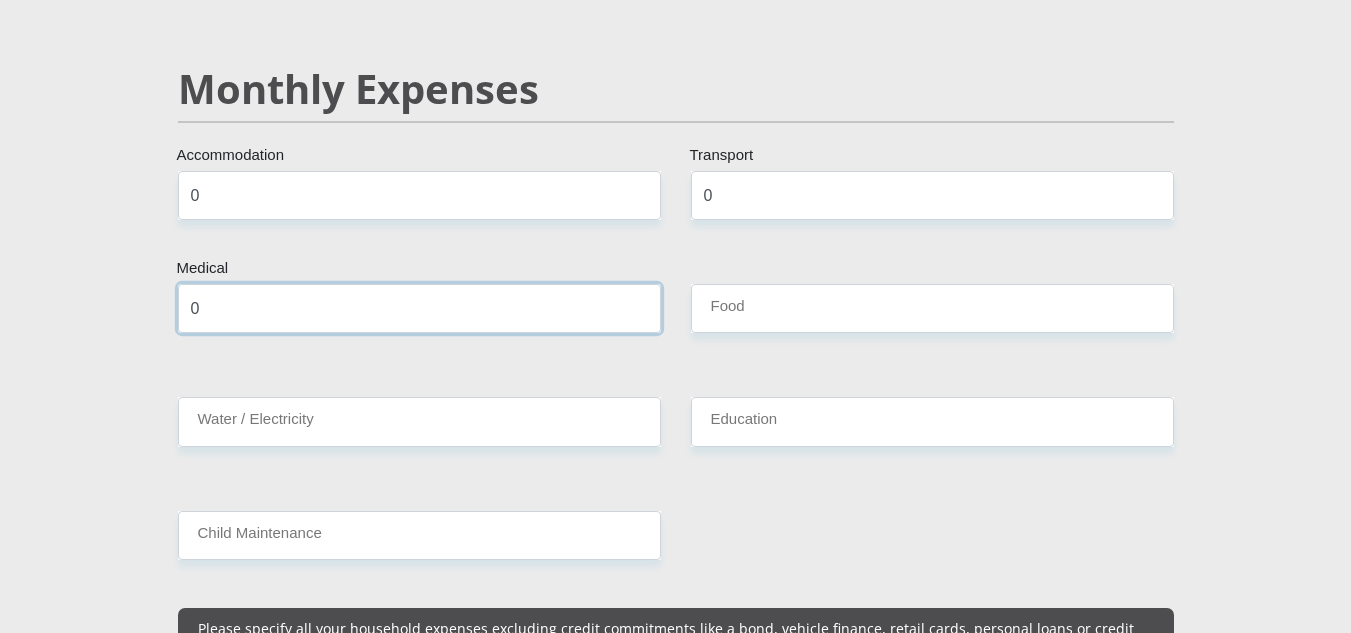 type on "0" 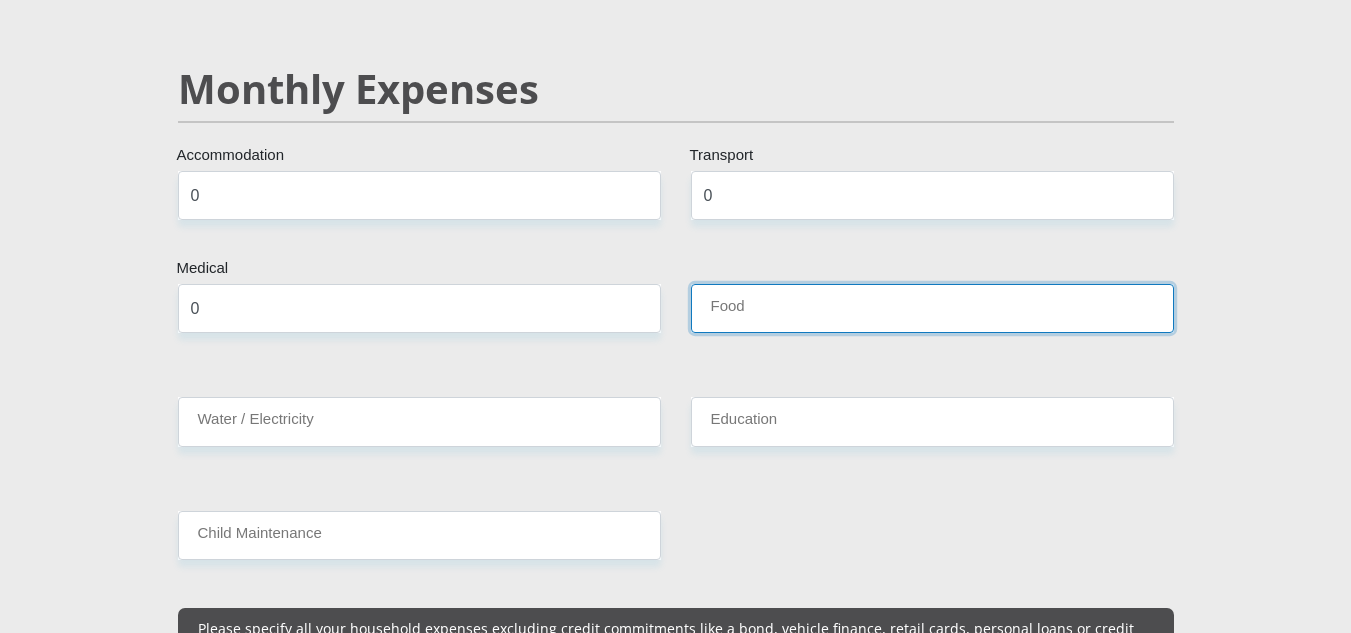 click on "Food" at bounding box center [932, 308] 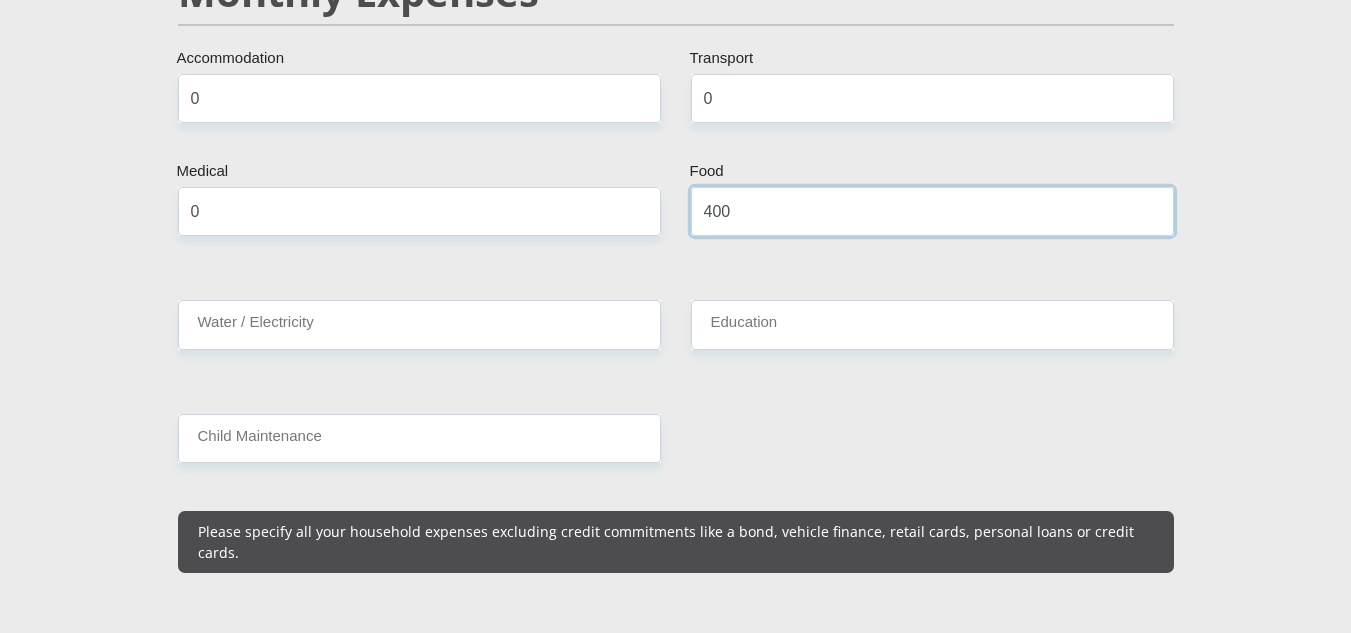 scroll, scrollTop: 2440, scrollLeft: 0, axis: vertical 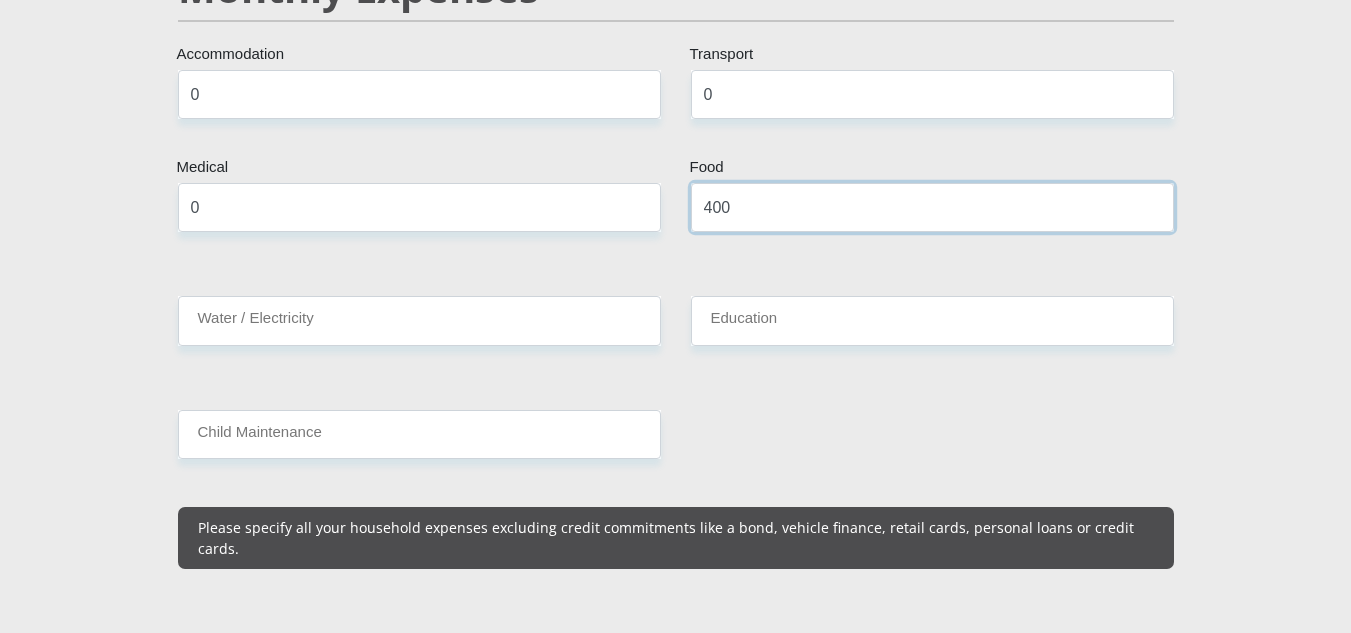 type on "400" 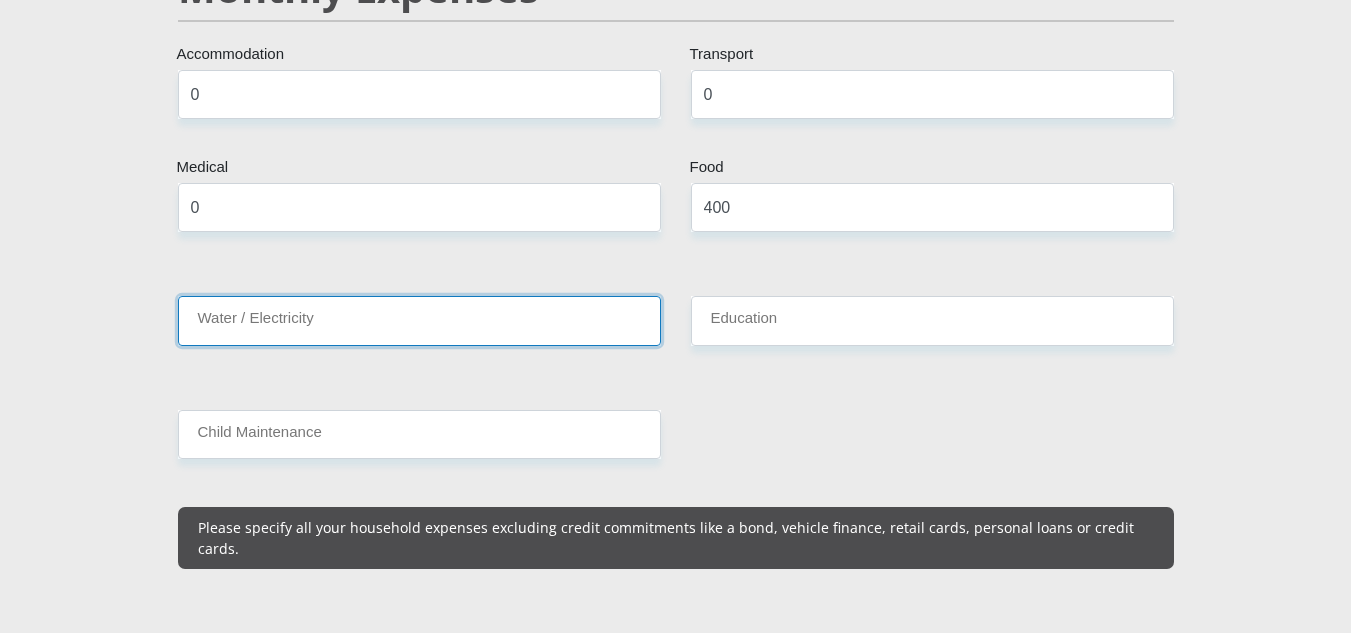 click on "Water / Electricity" at bounding box center [419, 320] 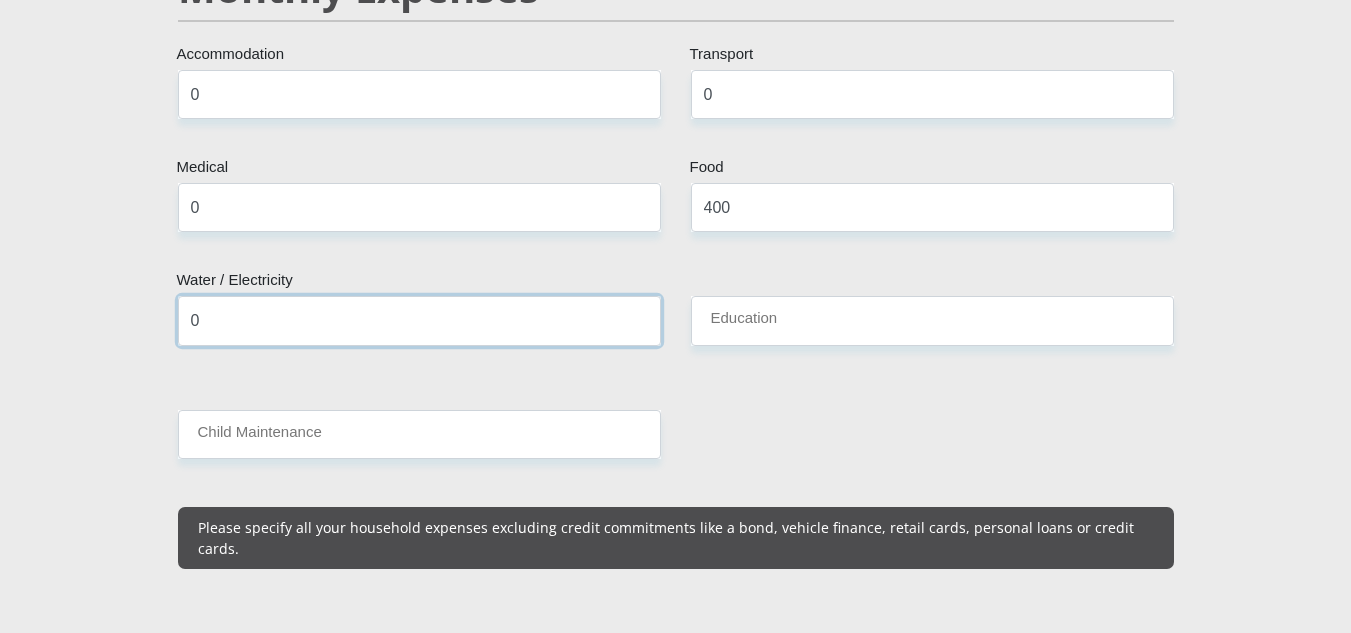 type on "0" 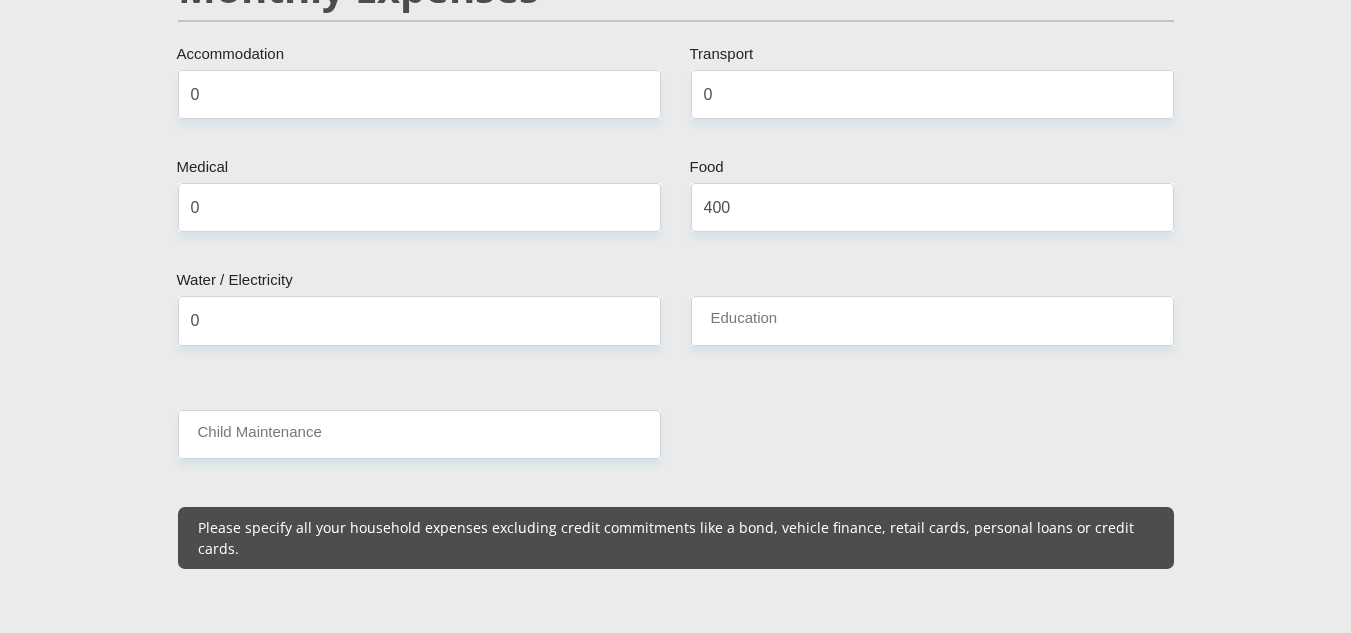 click on "[TITLE] [FIRST] [LAST]
[ID NUMBER]
[ID TYPE]
[VALIDATION MESSAGE]
[COUNTRY]
[COUNTRY]
[COUNTRY]
[COUNTRY]
[COUNTRY]
[COUNTRY]
[COUNTRY]
[COUNTRY]
[COUNTRY]  [COUNTRY]" at bounding box center (676, 738) 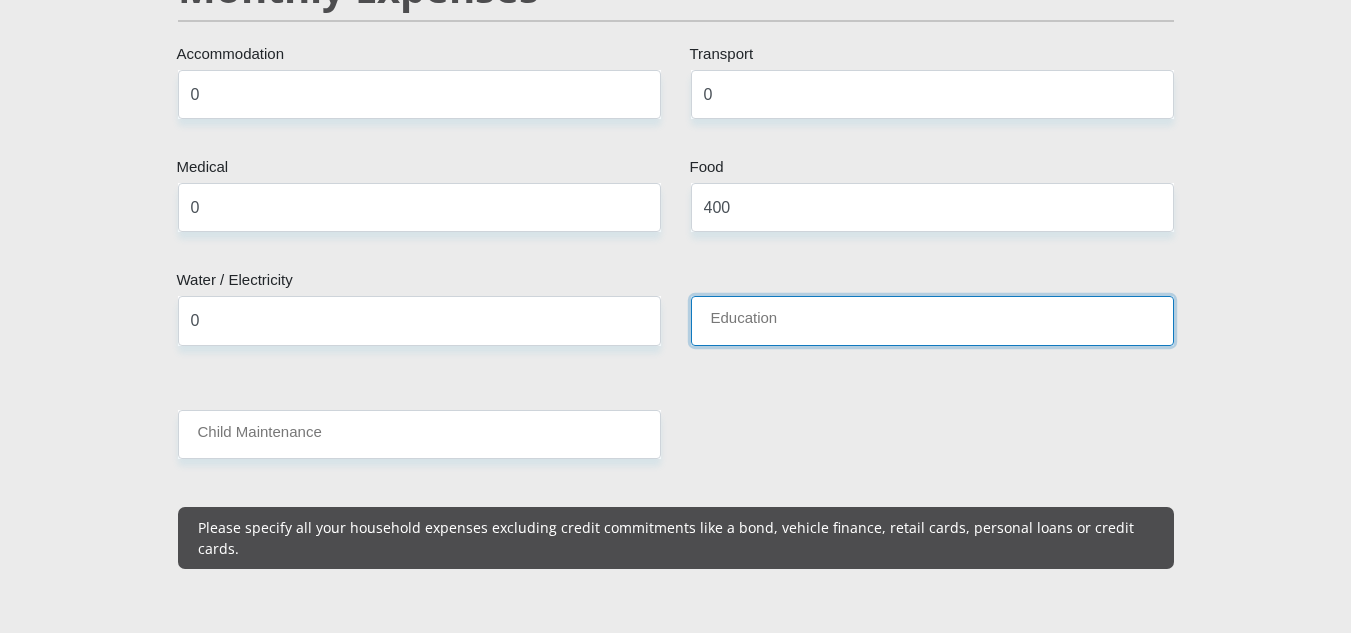 click on "Education" at bounding box center [932, 320] 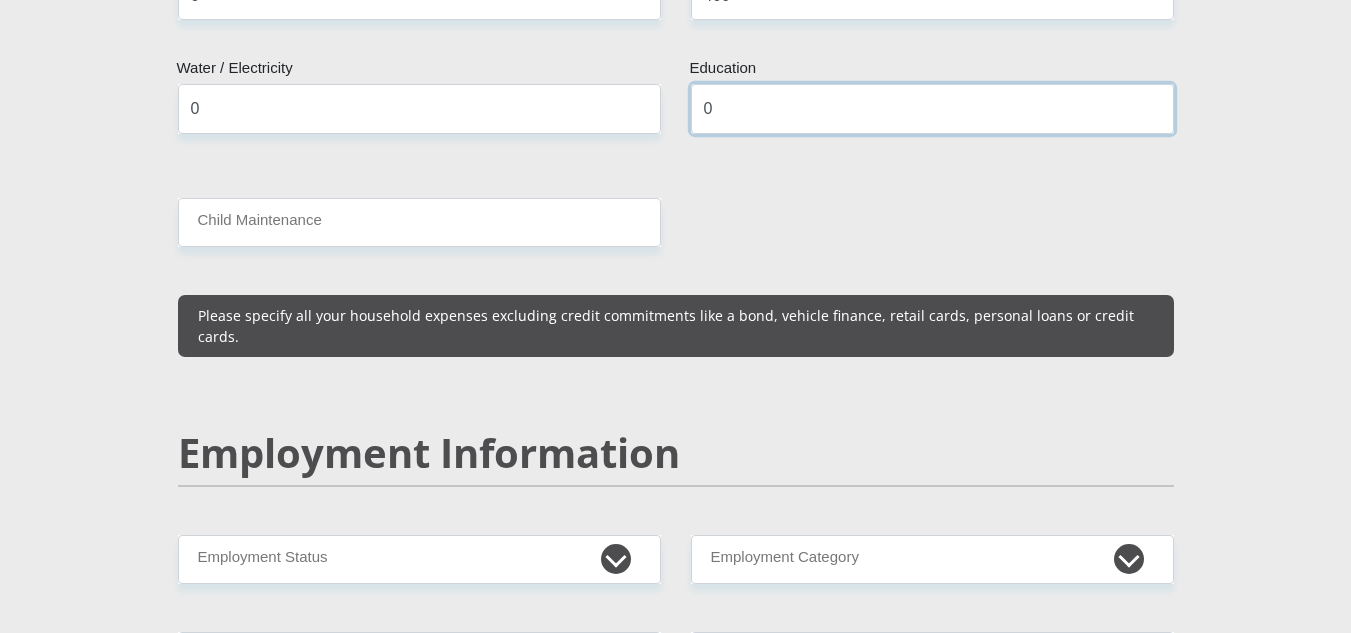 scroll, scrollTop: 2654, scrollLeft: 0, axis: vertical 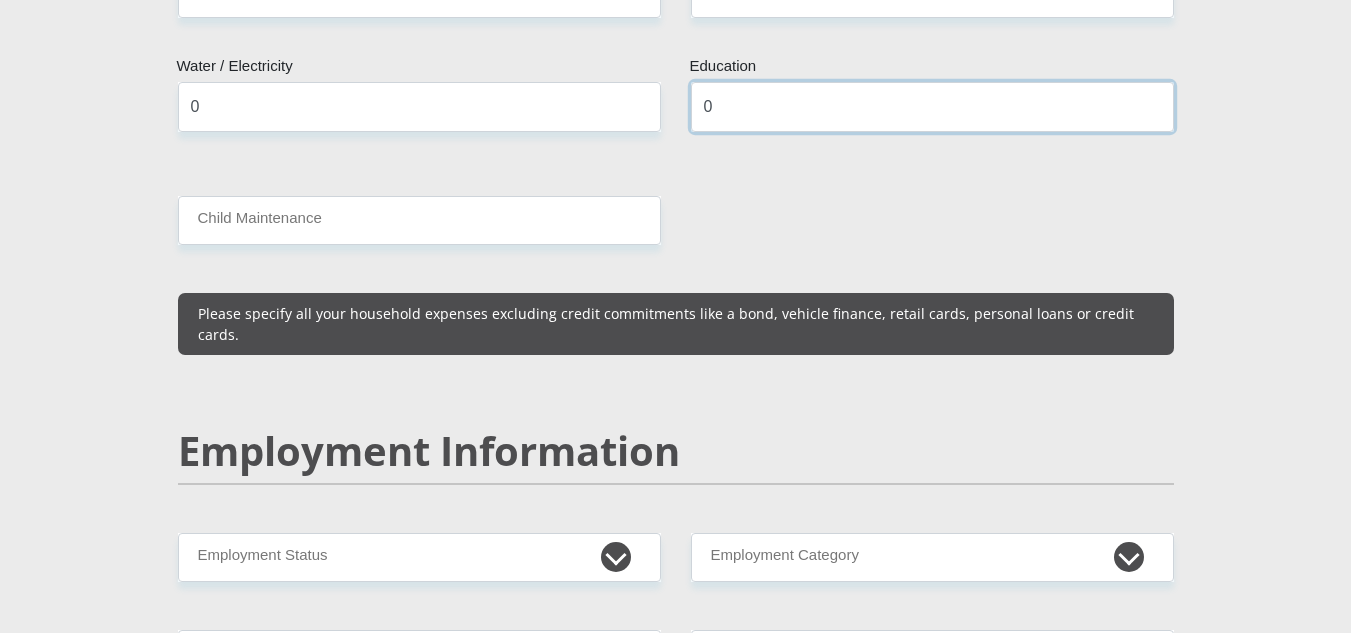 type on "0" 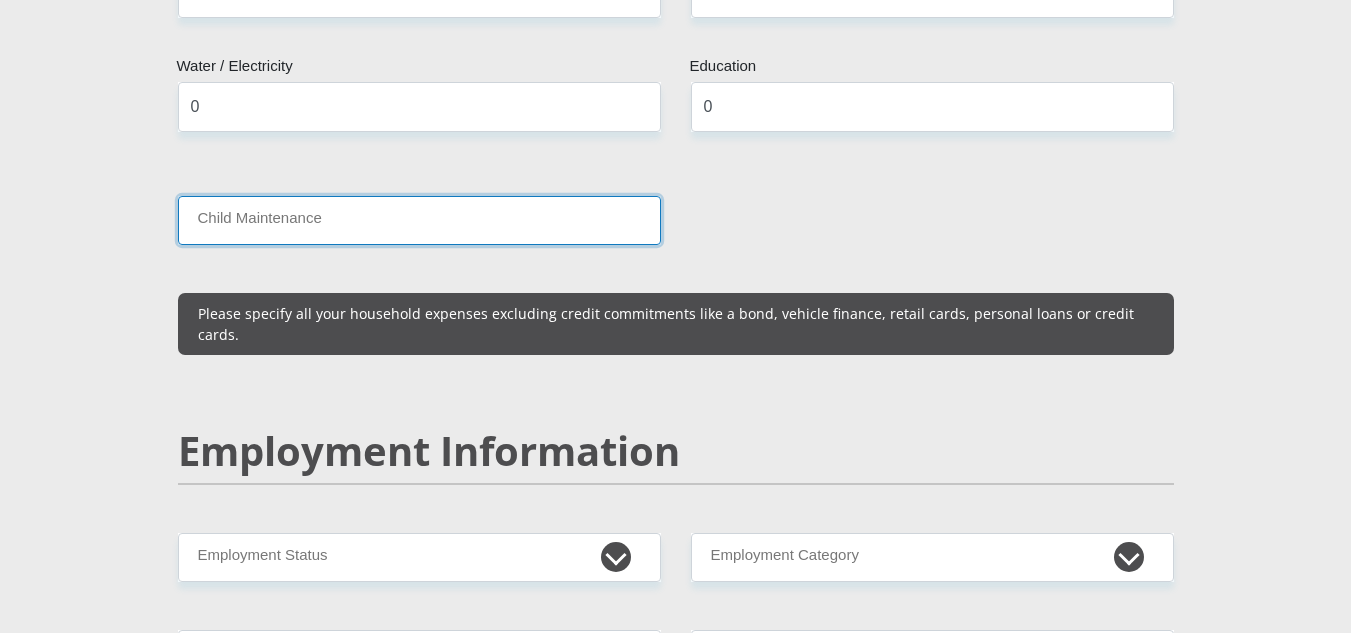 click on "Child Maintenance" at bounding box center (419, 220) 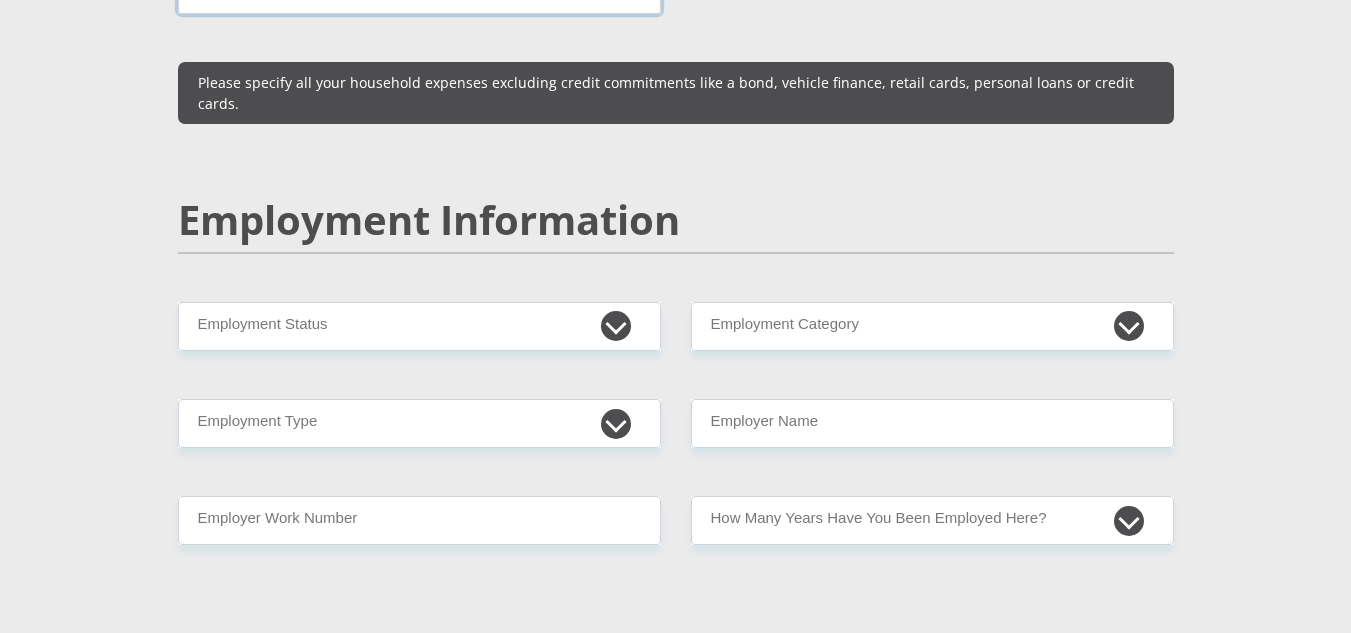 scroll, scrollTop: 2886, scrollLeft: 0, axis: vertical 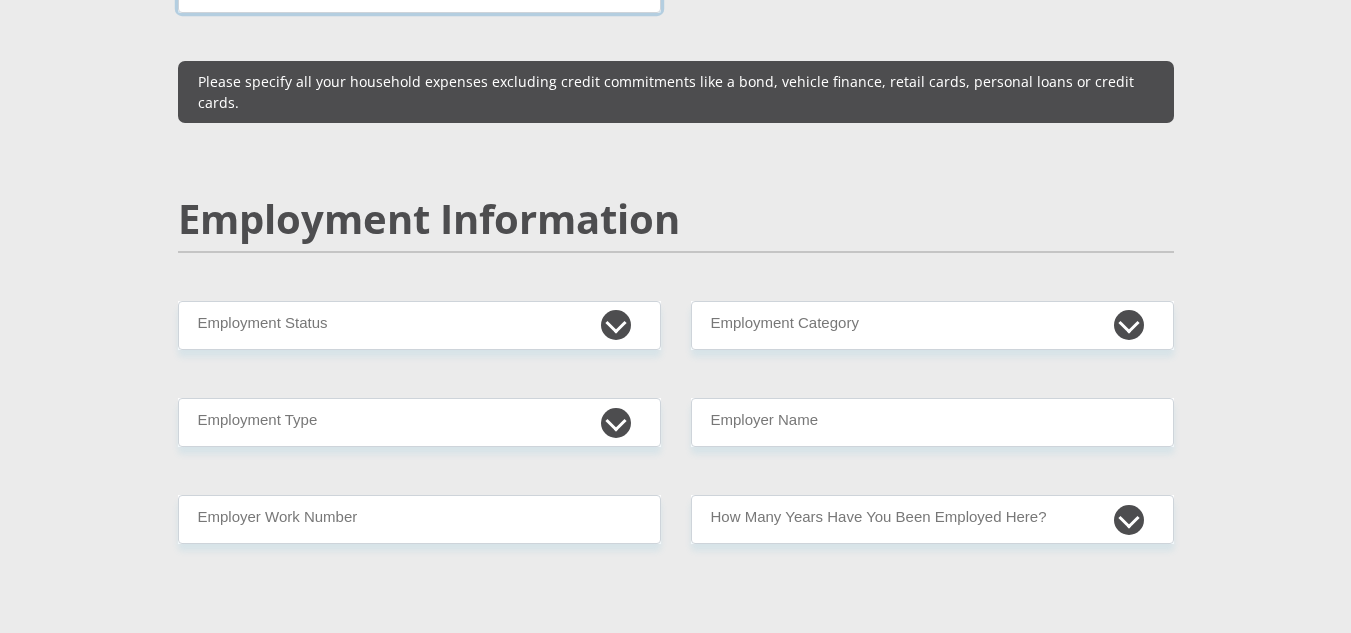 type on "0" 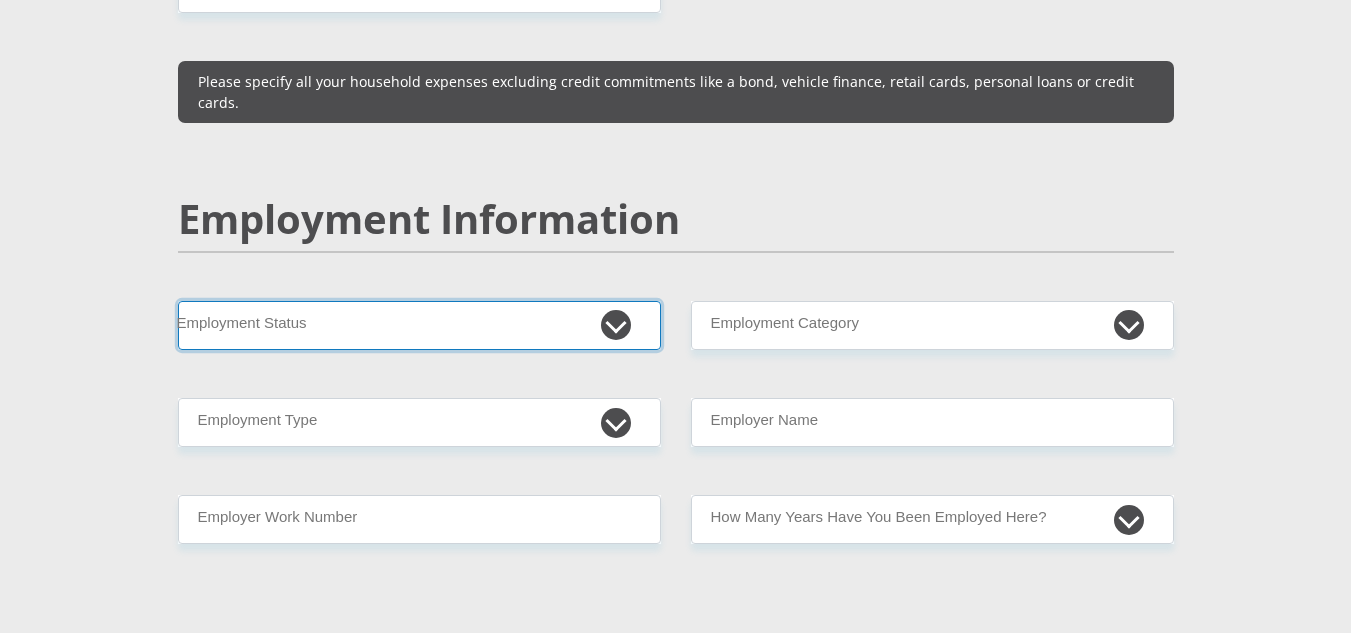 click on "Permanent/Full-time
Part-time/Casual
Contract Worker
Self-Employed
Housewife
Retired
Student
Medically Boarded
Disability
Unemployed" at bounding box center [419, 325] 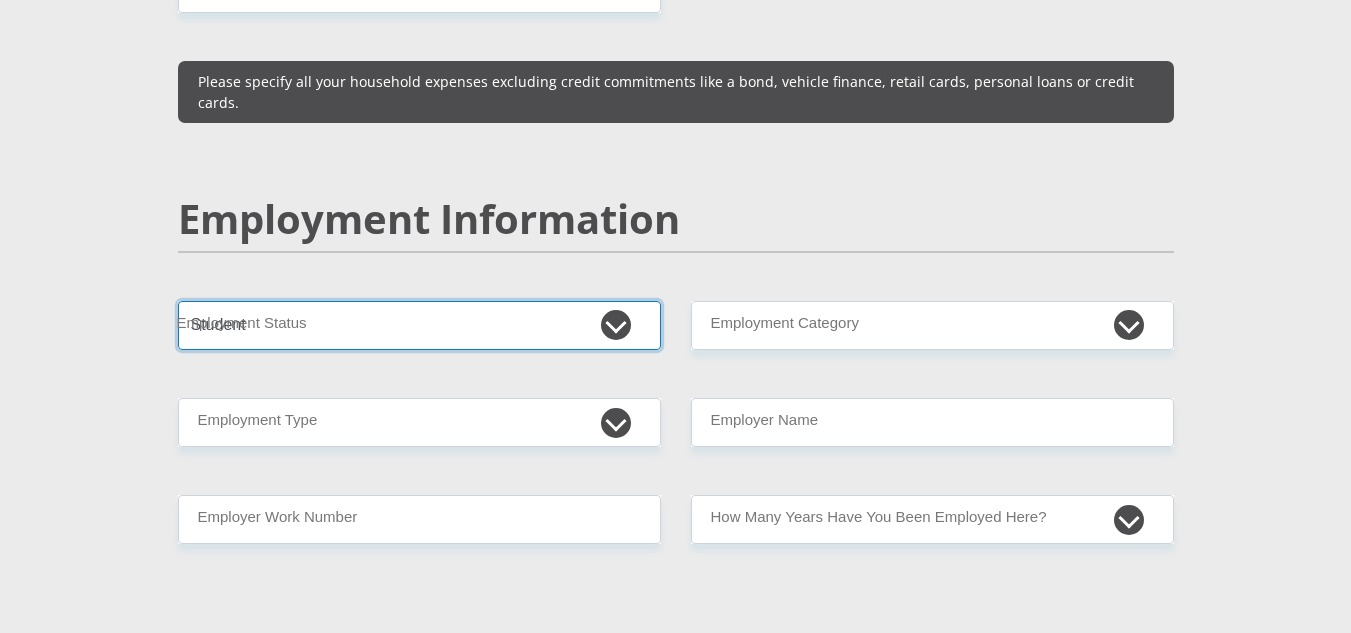 click on "Permanent/Full-time
Part-time/Casual
Contract Worker
Self-Employed
Housewife
Retired
Student
Medically Boarded
Disability
Unemployed" at bounding box center (419, 325) 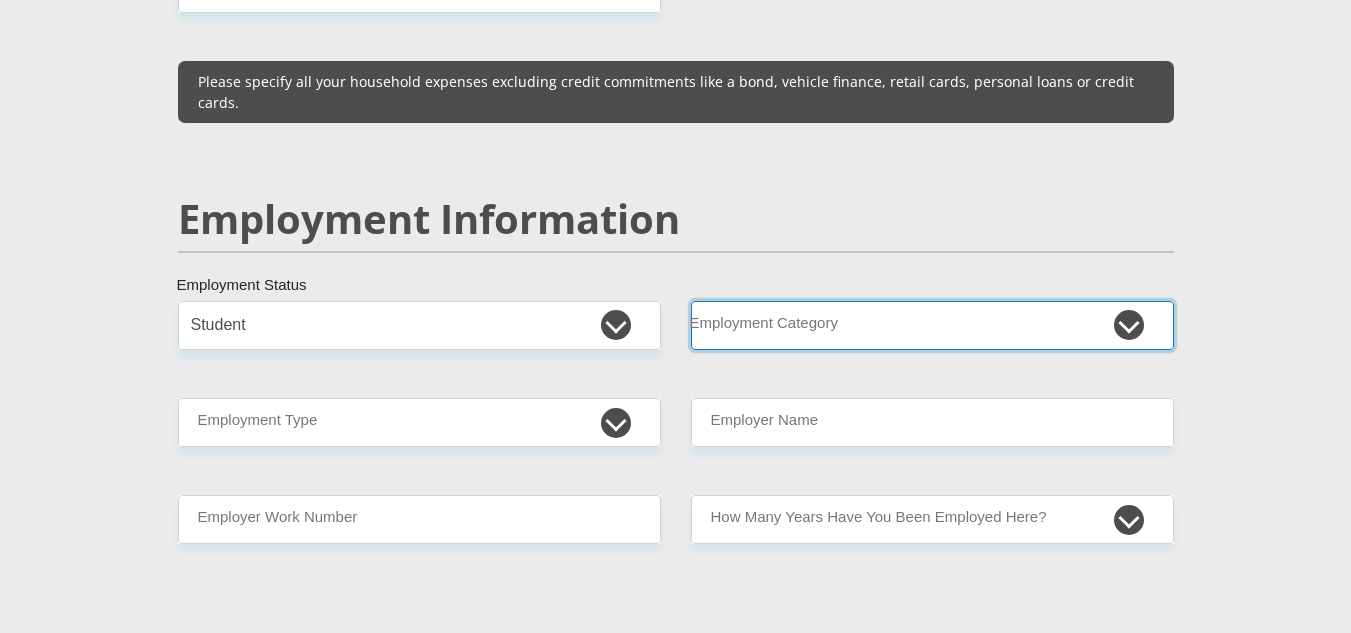 click on "AGRICULTURE
ALCOHOL & TOBACCO
CONSTRUCTION MATERIALS
METALLURGY
EQUIPMENT FOR RENEWABLE ENERGY
SPECIALIZED CONTRACTORS
CAR
GAMING (INCL. INTERNET
OTHER WHOLESALE
UNLICENSED PHARMACEUTICALS
CURRENCY EXCHANGE HOUSES
OTHER FINANCIAL INSTITUTIONS & INSURANCE
REAL ESTATE AGENTS
OIL & GAS
OTHER MATERIALS (E.G. IRON ORE)
PRECIOUS STONES & PRECIOUS METALS
POLITICAL ORGANIZATIONS
RELIGIOUS ORGANIZATIONS(NOT SECTS)
ACTI. HAVING BUSINESS DEAL WITH PUBLIC ADMINISTRATION
LAUNDROMATS" at bounding box center [932, 325] 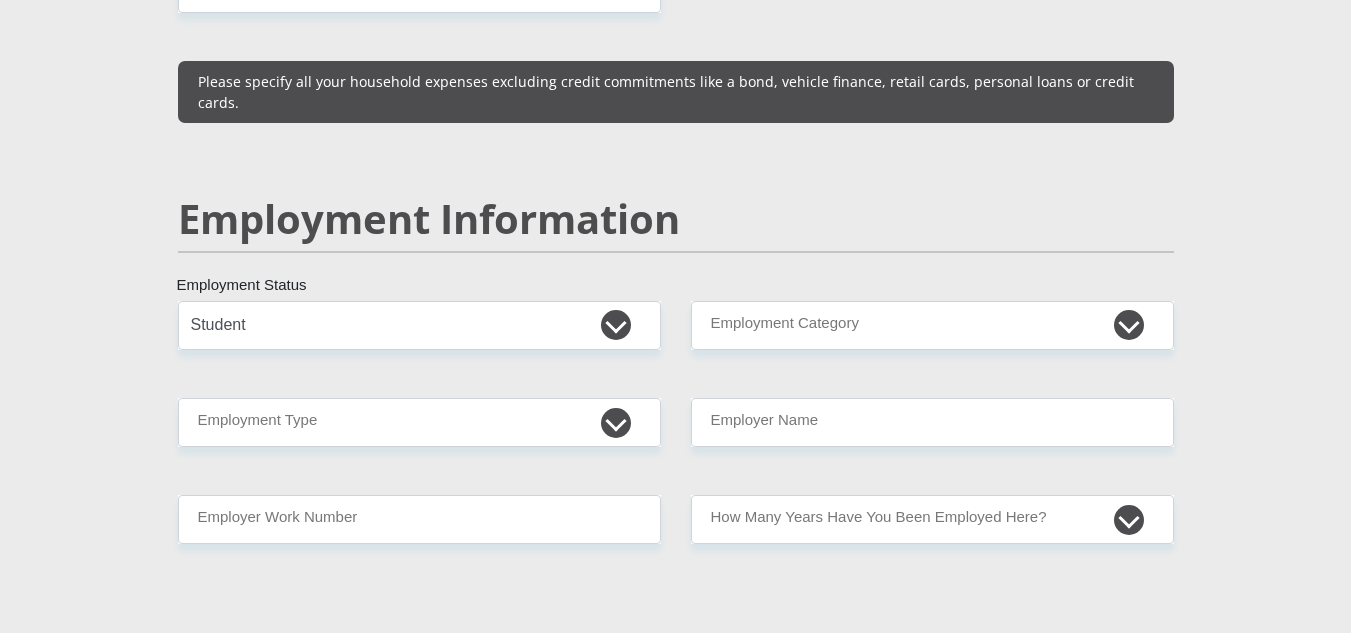 click on "[PERSONAL DETAILS]
[TITLE]
[TITLE]
[TITLE]
[TITLE]
[TITLE]
[TITLE]
[FIRST]
[FIRST NAME]
[LAST]
[SURNAME]
[ID NUMBER]
[ID TYPE]
[VALIDATION MESSAGE]
[COUNTRY]
[COUNTRY]
[COUNTRY]
[COUNTRY]
[COUNTRY]
[COUNTRY]
[COUNTRY]
[COUNTRY]
[COUNTRY]  [COUNTRY]" at bounding box center (675, 306) 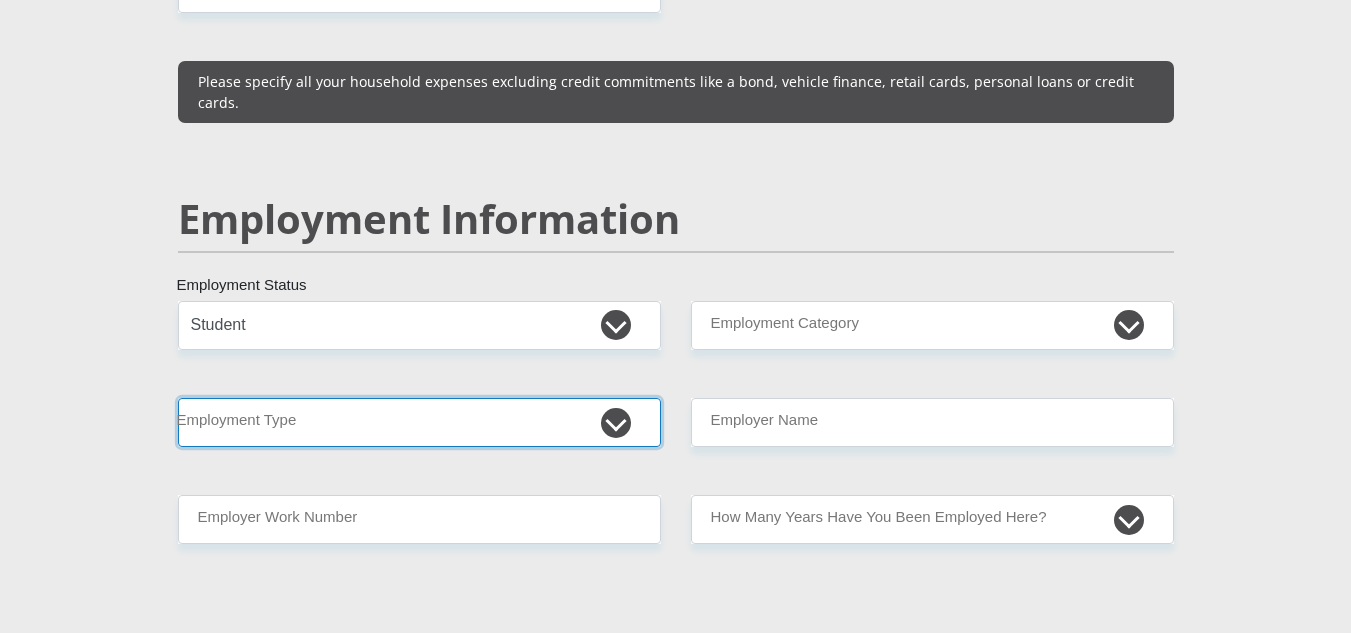 click on "College/Lecturer
Craft Seller
Creative
Driver
Executive
Farmer
Forces - Non Commissioned
Forces - Officer
Hawker
Housewife
Labourer
Licenced Professional
Manager
Miner
Non Licenced Professional
Office Staff/Clerk
Outside Worker
Pensioner
Permanent Teacher
Production/Manufacturing
Sales
Self-Employed
Semi-Professional Worker
Service Industry  Social Worker  Student" at bounding box center (419, 422) 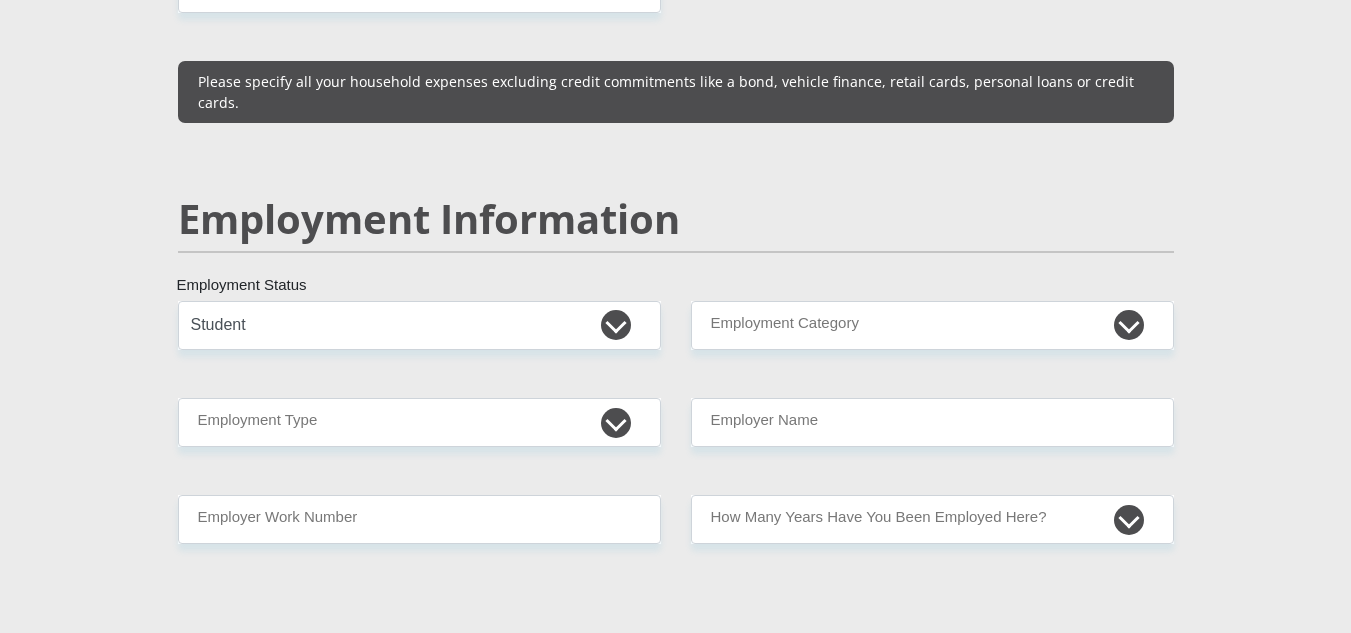 click on "Employment Information" at bounding box center [676, 219] 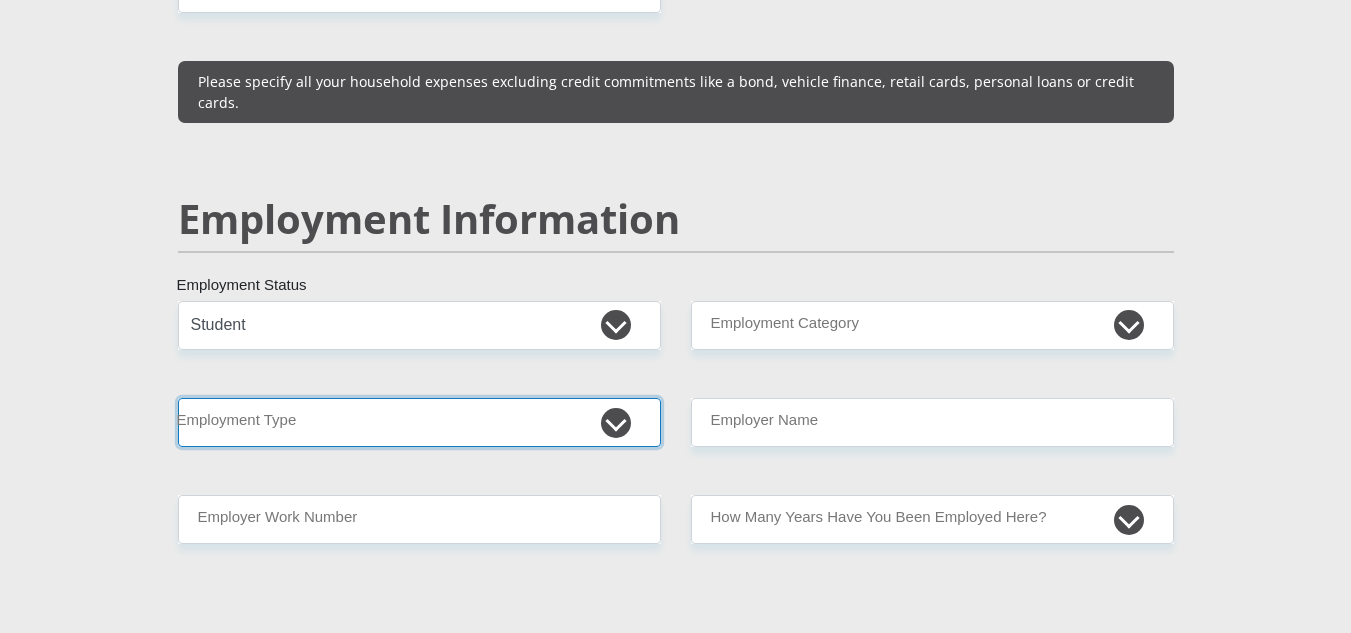click on "College/Lecturer
Craft Seller
Creative
Driver
Executive
Farmer
Forces - Non Commissioned
Forces - Officer
Hawker
Housewife
Labourer
Licenced Professional
Manager
Miner
Non Licenced Professional
Office Staff/Clerk
Outside Worker
Pensioner
Permanent Teacher
Production/Manufacturing
Sales
Self-Employed
Semi-Professional Worker
Service Industry  Social Worker  Student" at bounding box center [419, 422] 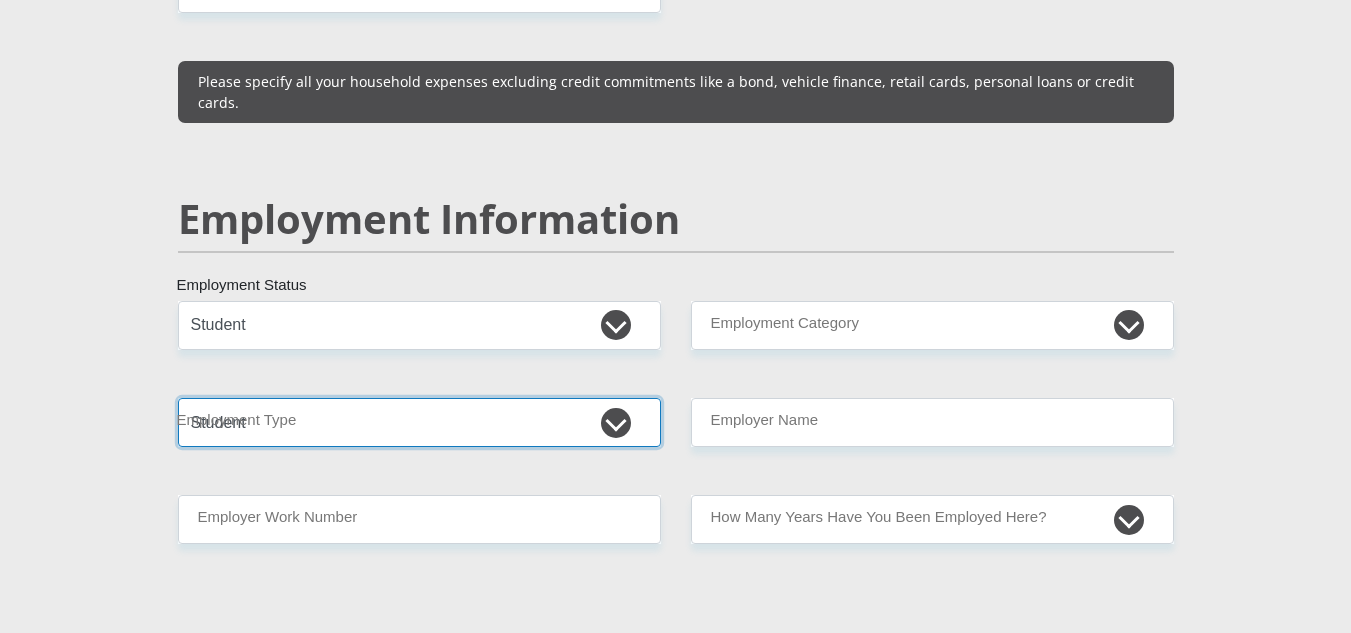 click on "College/Lecturer
Craft Seller
Creative
Driver
Executive
Farmer
Forces - Non Commissioned
Forces - Officer
Hawker
Housewife
Labourer
Licenced Professional
Manager
Miner
Non Licenced Professional
Office Staff/Clerk
Outside Worker
Pensioner
Permanent Teacher
Production/Manufacturing
Sales
Self-Employed
Semi-Professional Worker
Service Industry  Social Worker  Student" at bounding box center (419, 422) 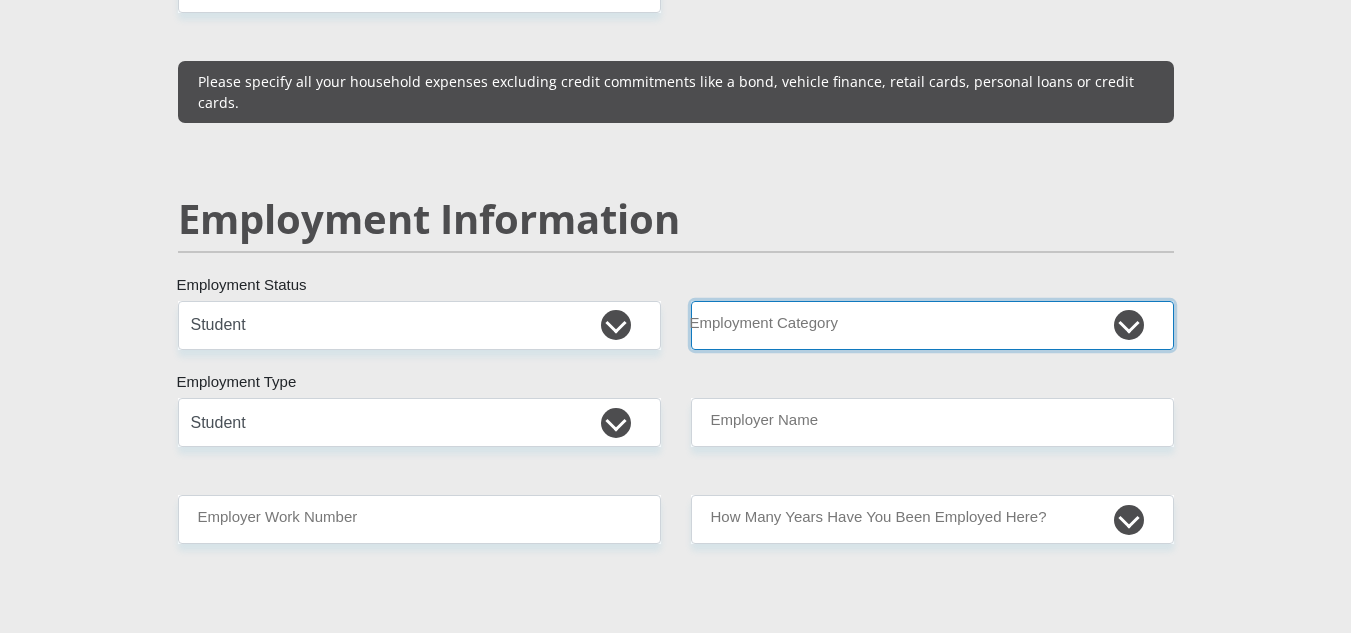 click on "AGRICULTURE
ALCOHOL & TOBACCO
CONSTRUCTION MATERIALS
METALLURGY
EQUIPMENT FOR RENEWABLE ENERGY
SPECIALIZED CONTRACTORS
CAR
GAMING (INCL. INTERNET
OTHER WHOLESALE
UNLICENSED PHARMACEUTICALS
CURRENCY EXCHANGE HOUSES
OTHER FINANCIAL INSTITUTIONS & INSURANCE
REAL ESTATE AGENTS
OIL & GAS
OTHER MATERIALS (E.G. IRON ORE)
PRECIOUS STONES & PRECIOUS METALS
POLITICAL ORGANIZATIONS
RELIGIOUS ORGANIZATIONS(NOT SECTS)
ACTI. HAVING BUSINESS DEAL WITH PUBLIC ADMINISTRATION
LAUNDROMATS" at bounding box center (932, 325) 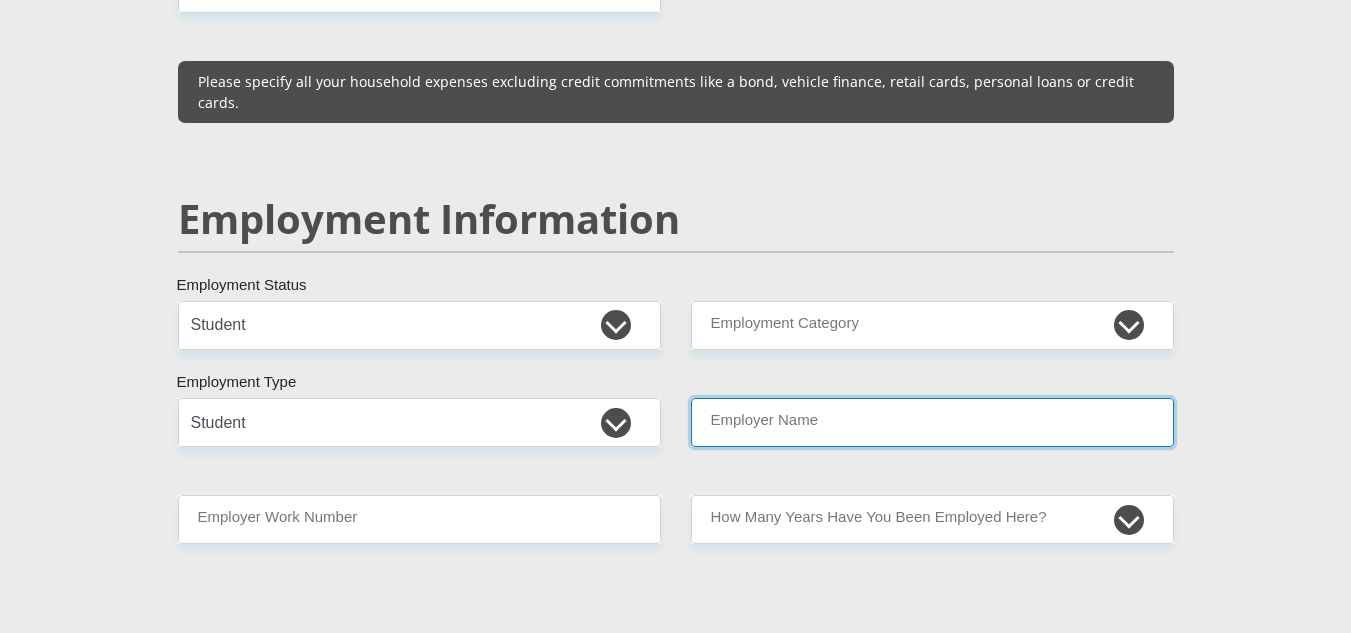 click on "Employer Name" at bounding box center [932, 422] 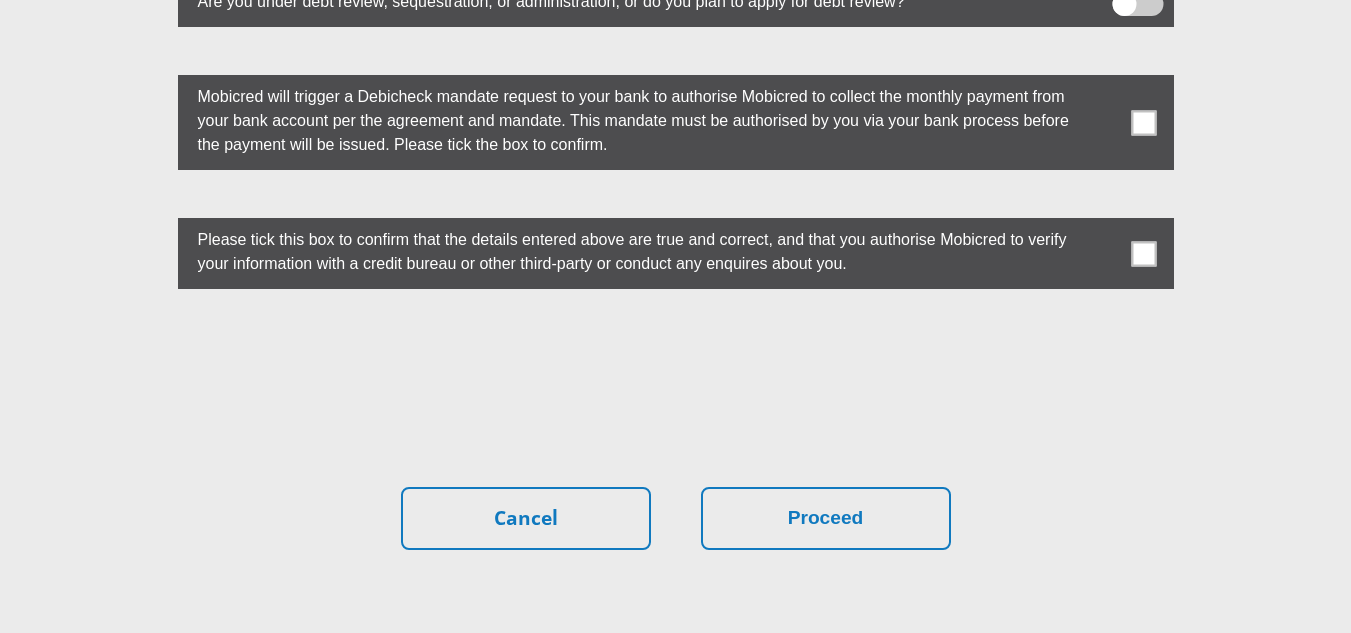 scroll, scrollTop: 5733, scrollLeft: 0, axis: vertical 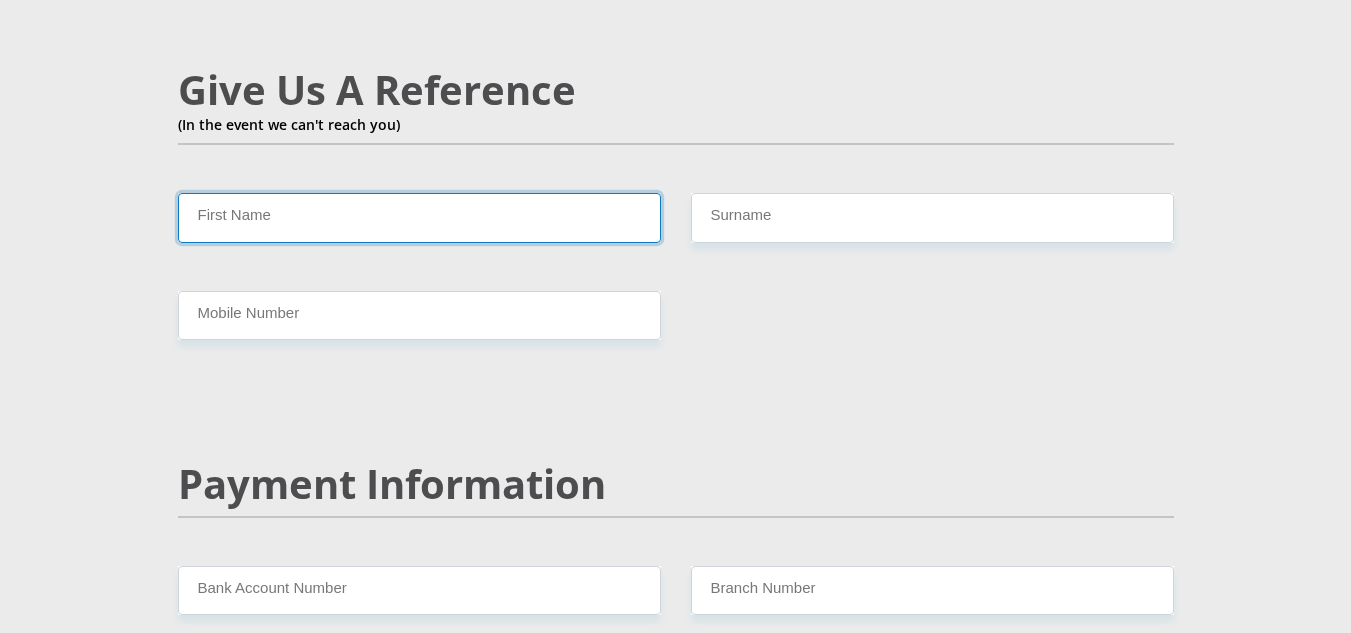 click on "First Name" at bounding box center (419, 217) 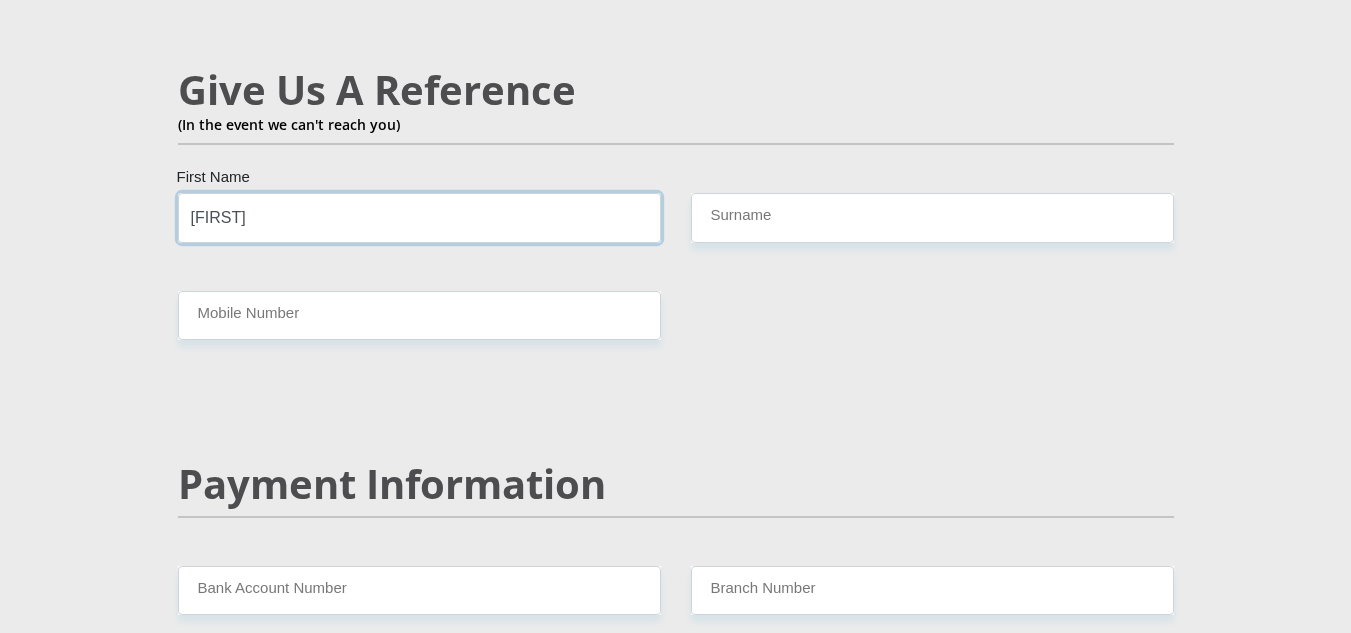 type on "[FIRST]" 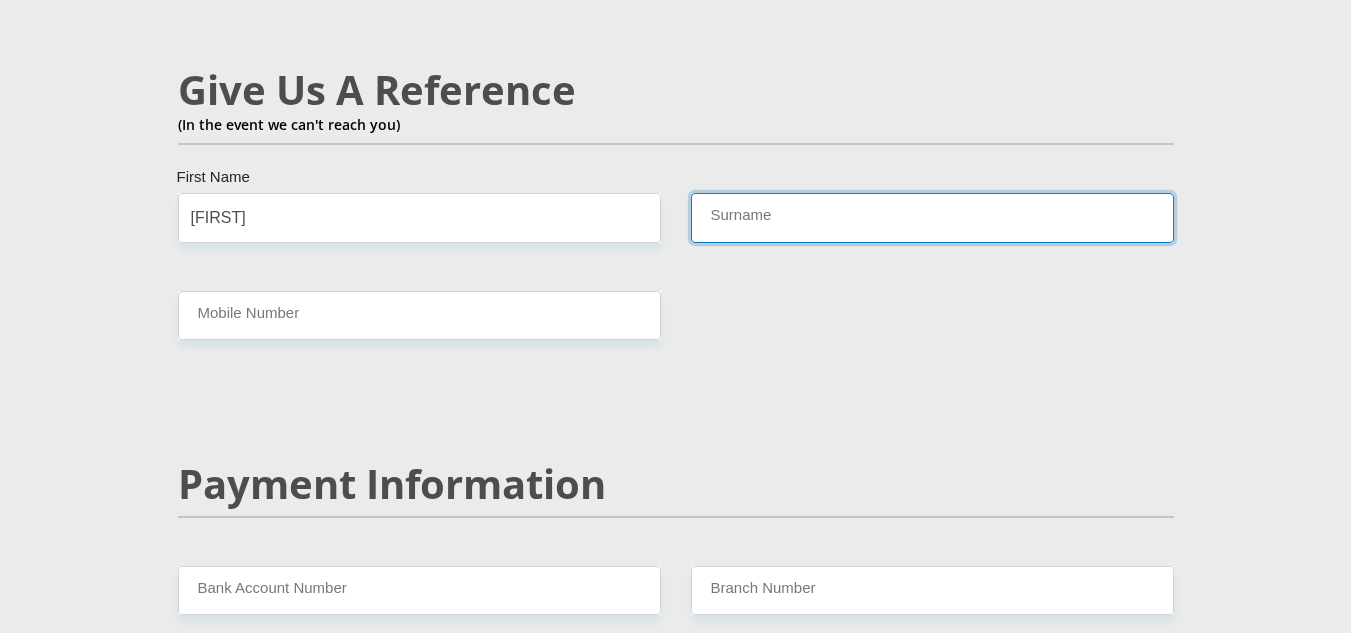 click on "Surname" at bounding box center [932, 217] 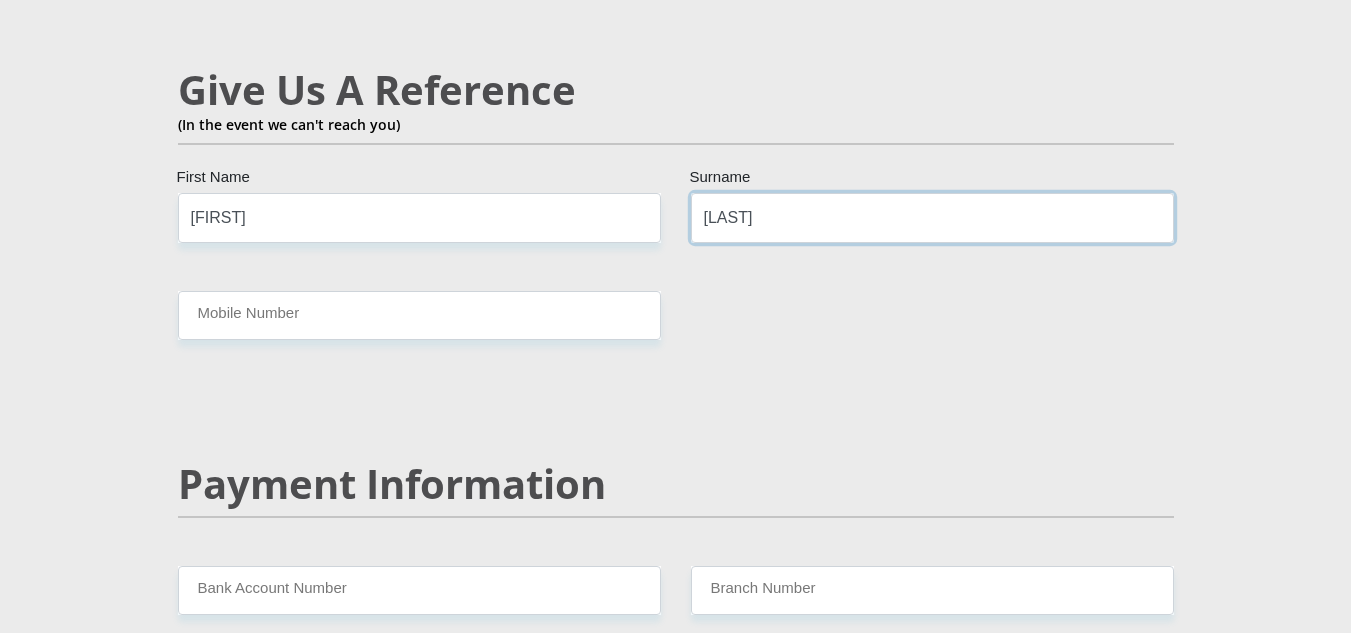 type on "[LAST]" 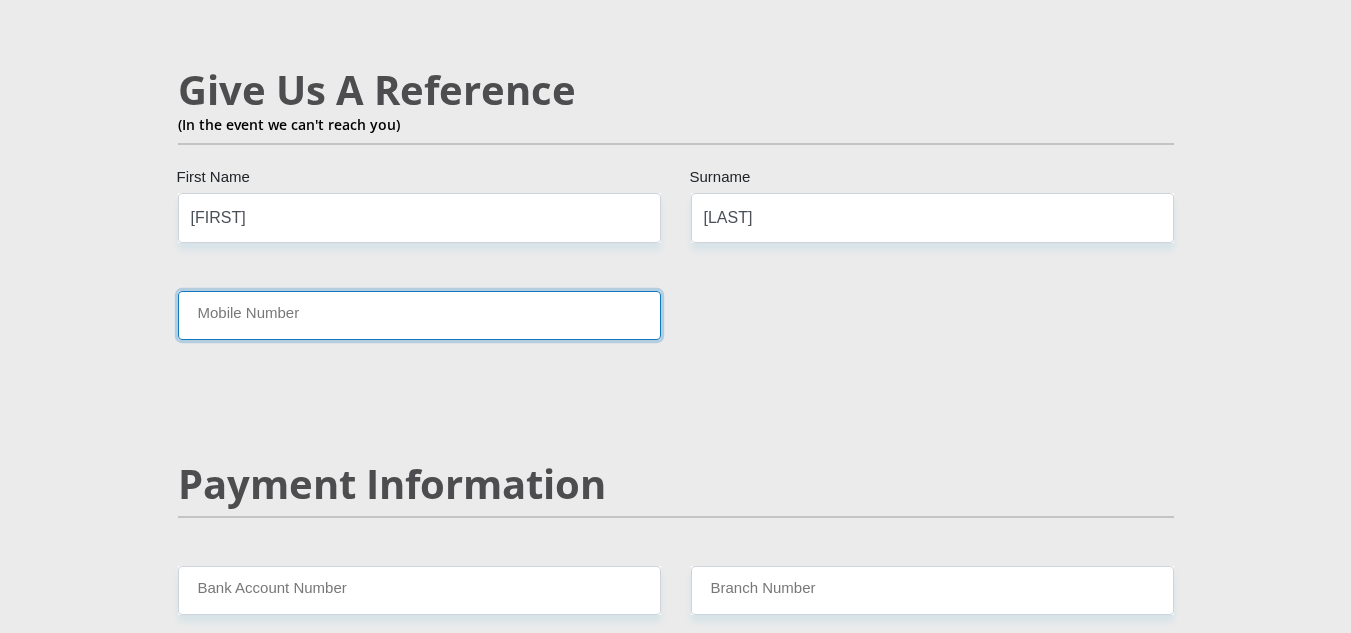 click on "Mobile Number" at bounding box center [419, 315] 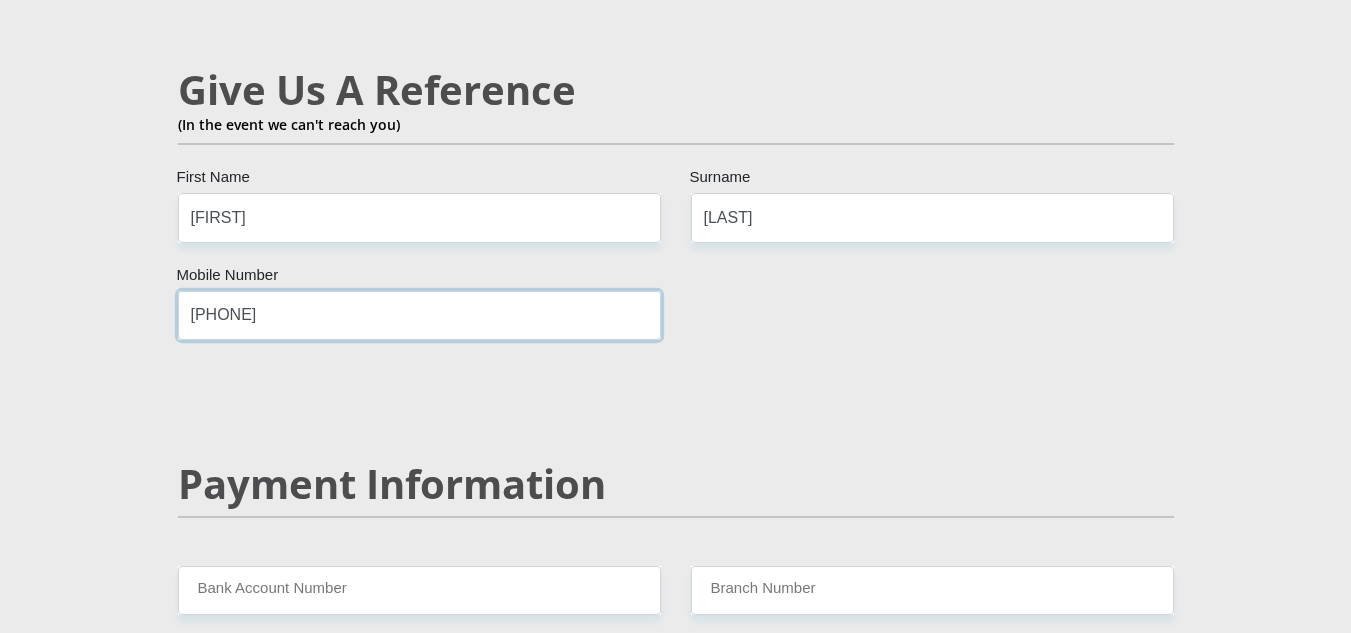 type on "[PHONE]" 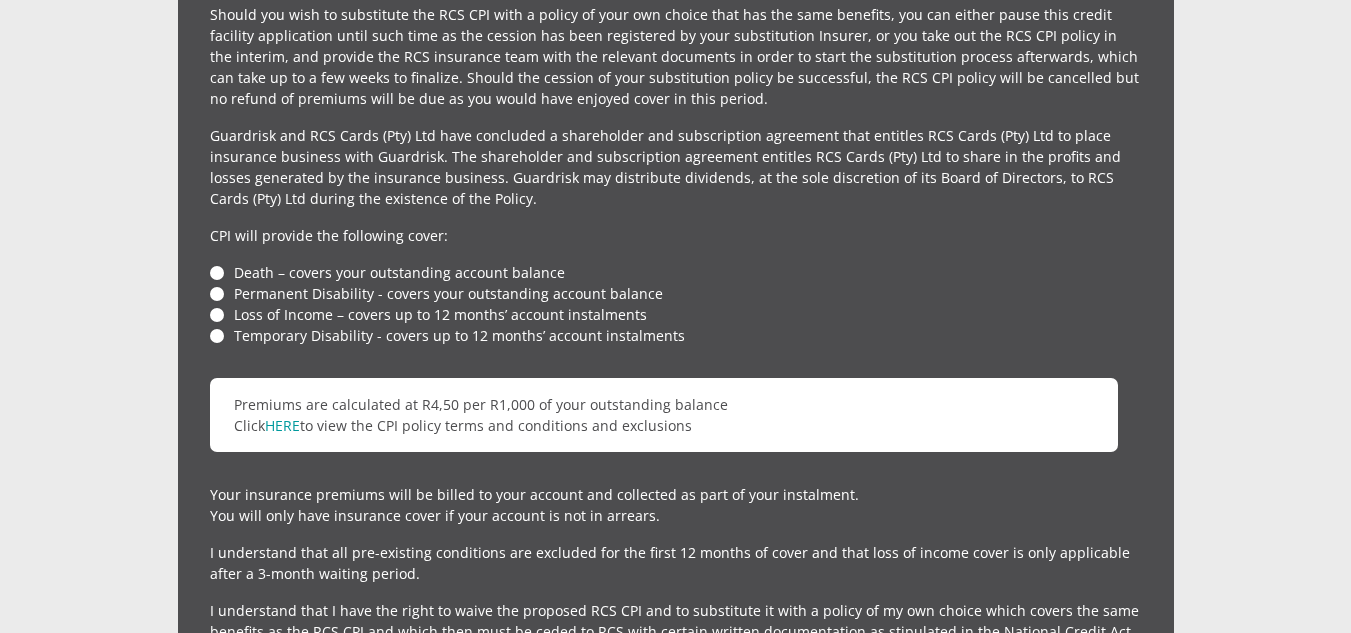 scroll, scrollTop: 4698, scrollLeft: 0, axis: vertical 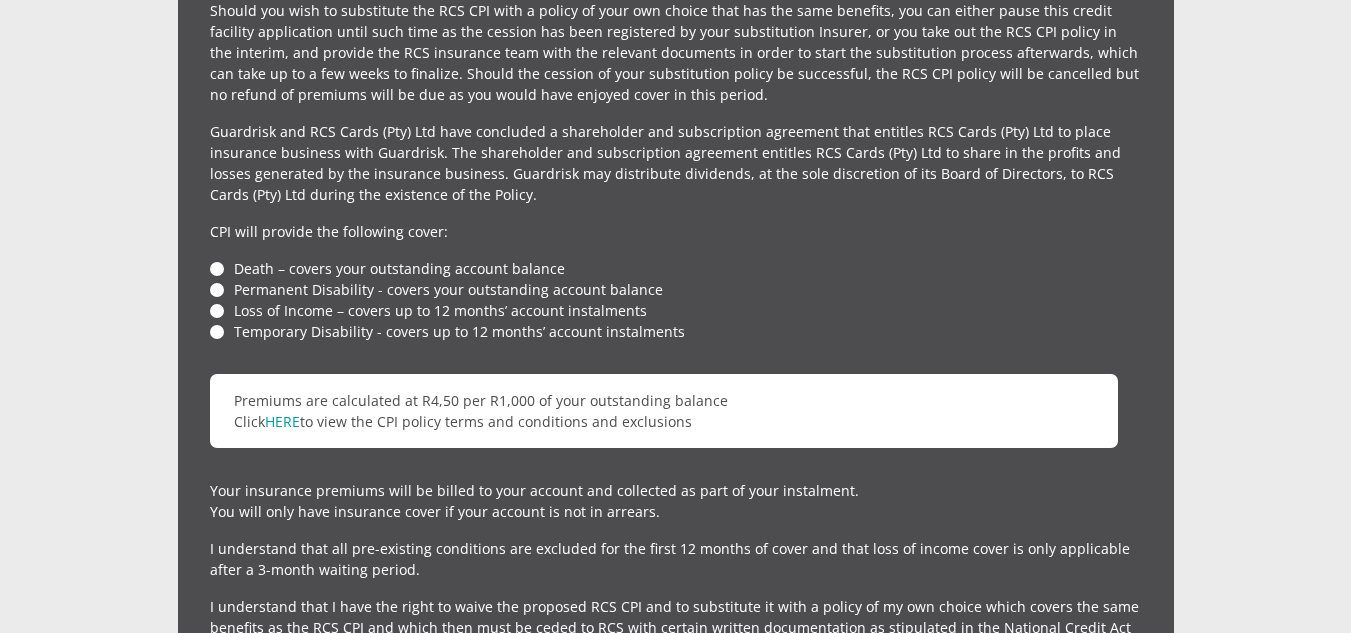 click on "Permanent Disability - covers your outstanding account balance" at bounding box center (676, 289) 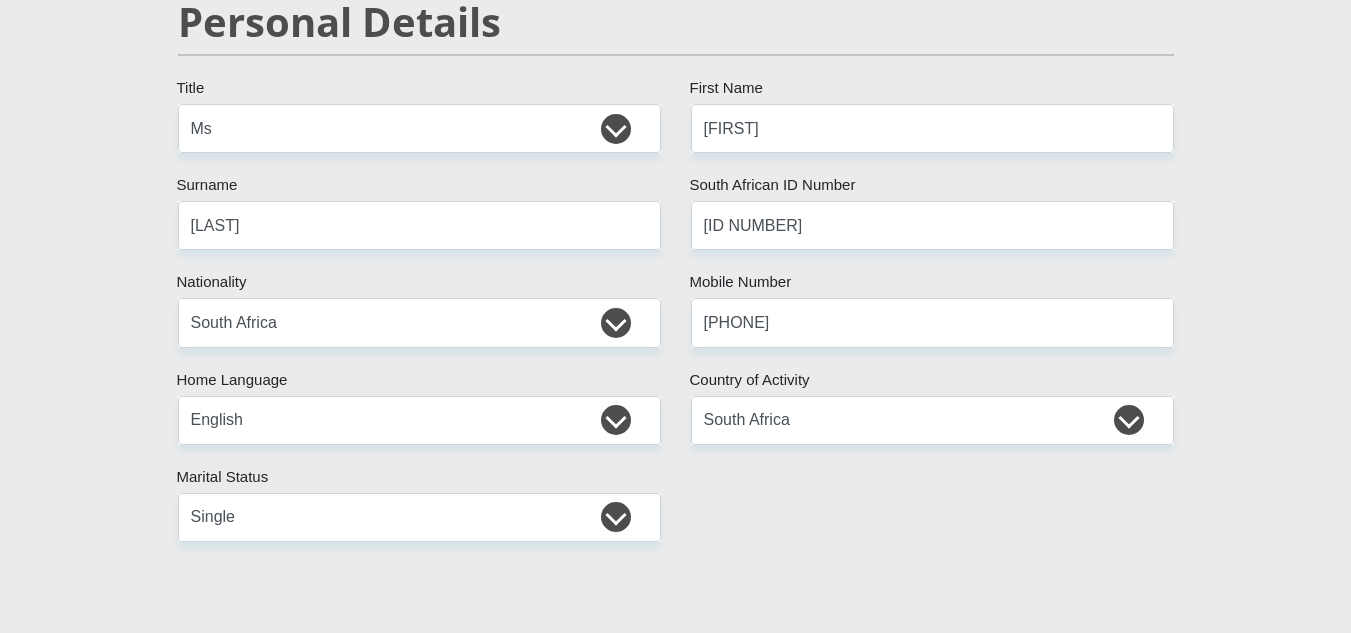 scroll, scrollTop: 0, scrollLeft: 0, axis: both 